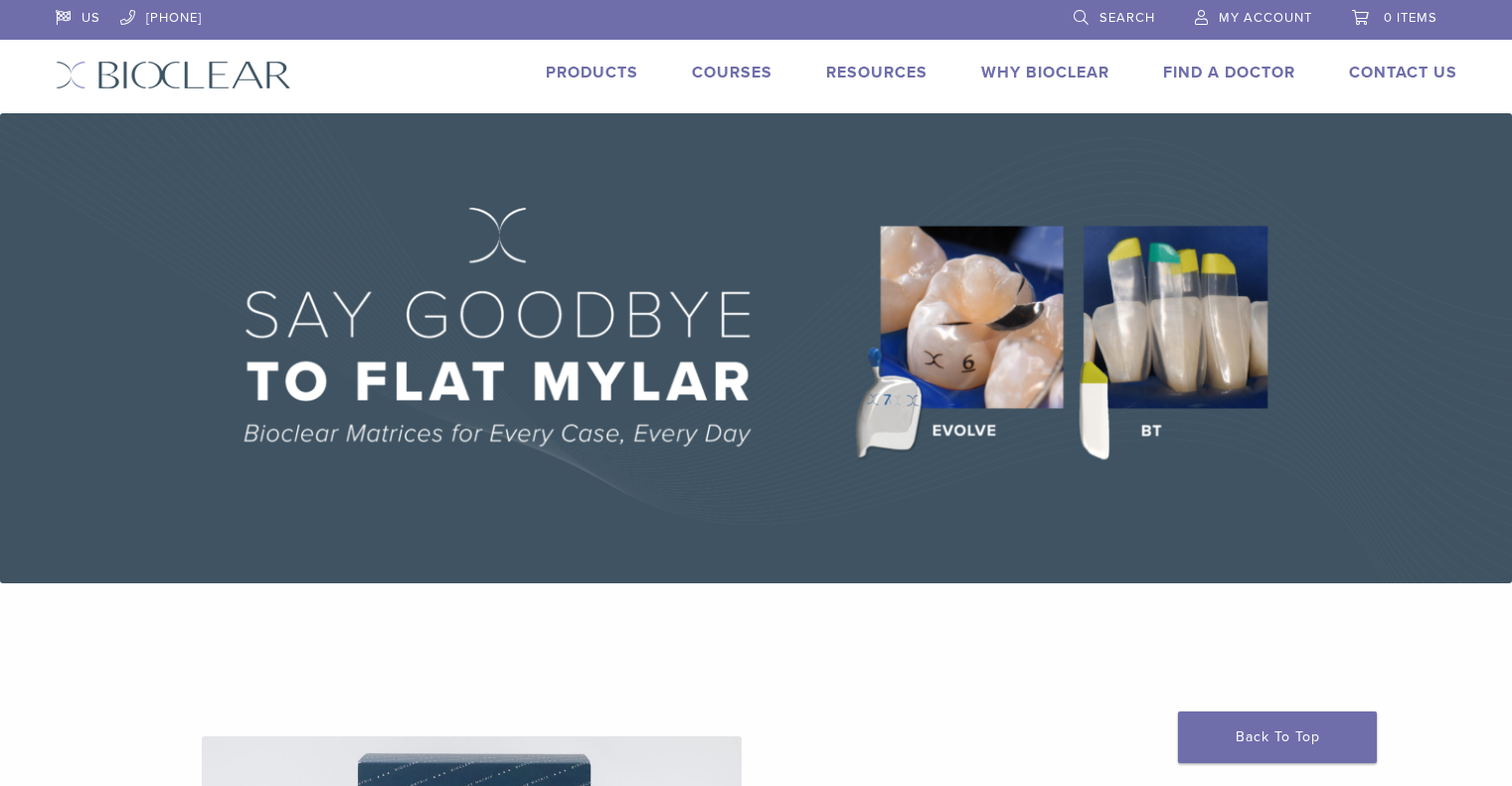 scroll, scrollTop: 0, scrollLeft: 0, axis: both 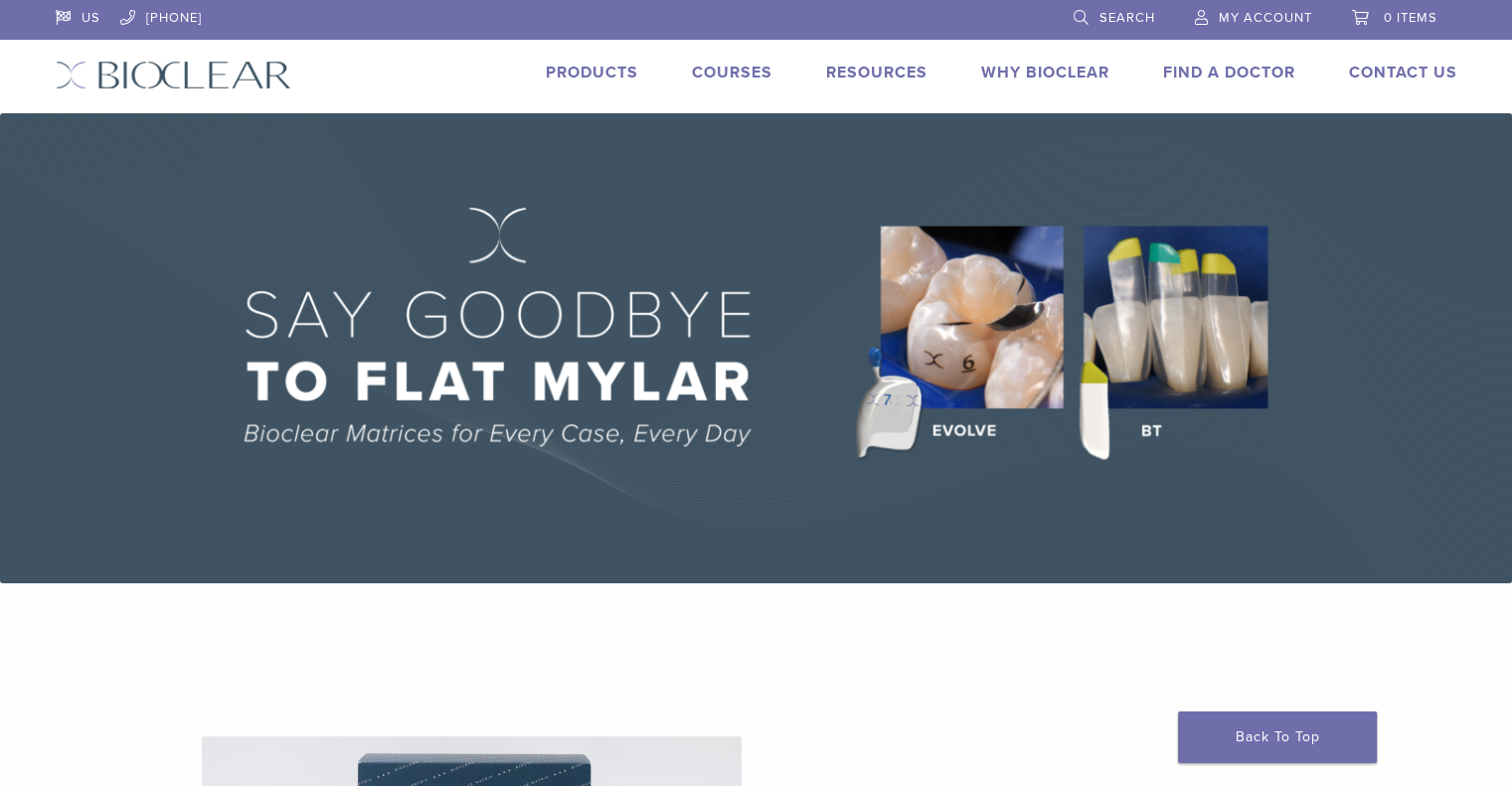 click on "Products" at bounding box center (591, 73) 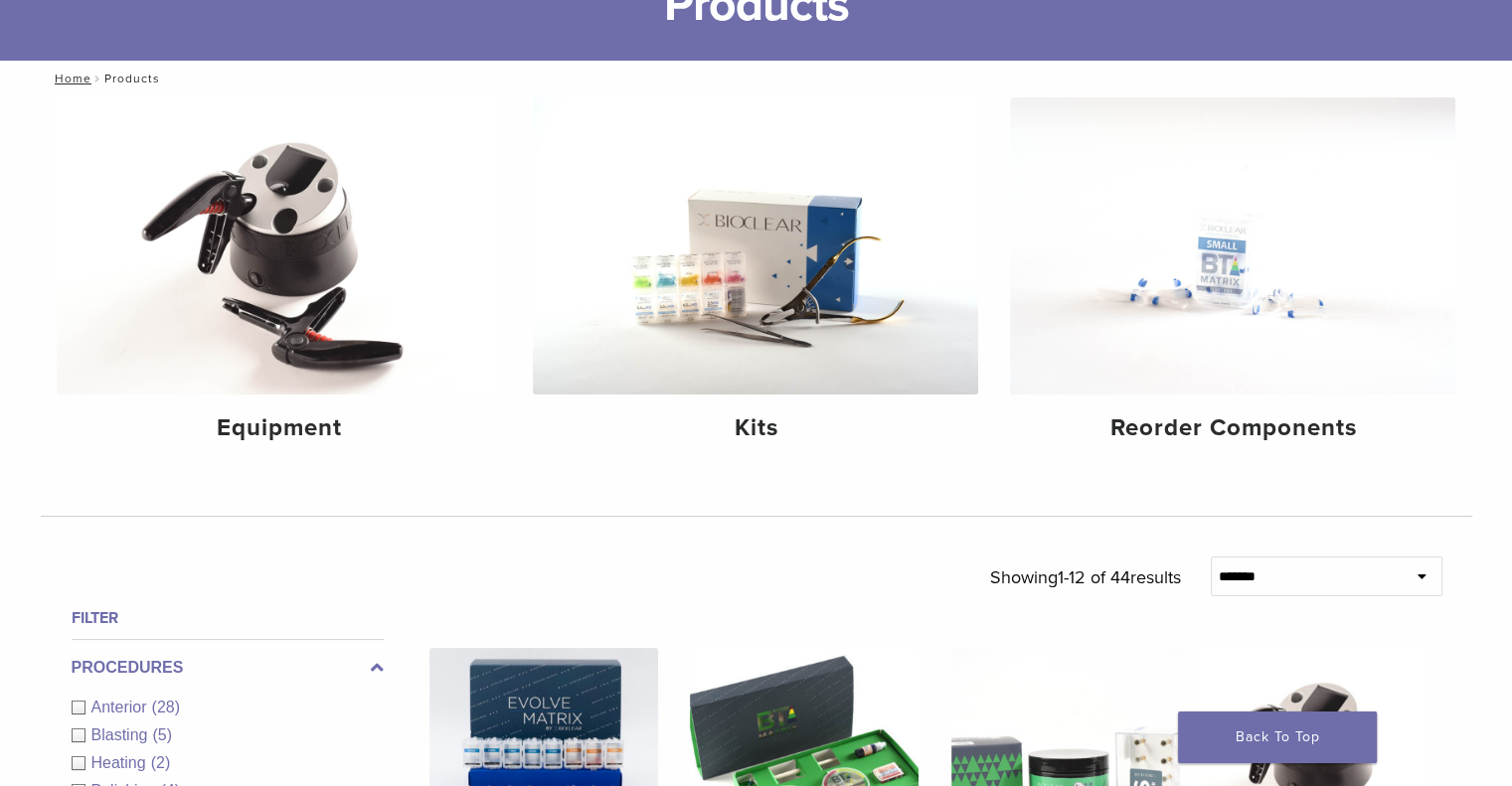 scroll, scrollTop: 199, scrollLeft: 0, axis: vertical 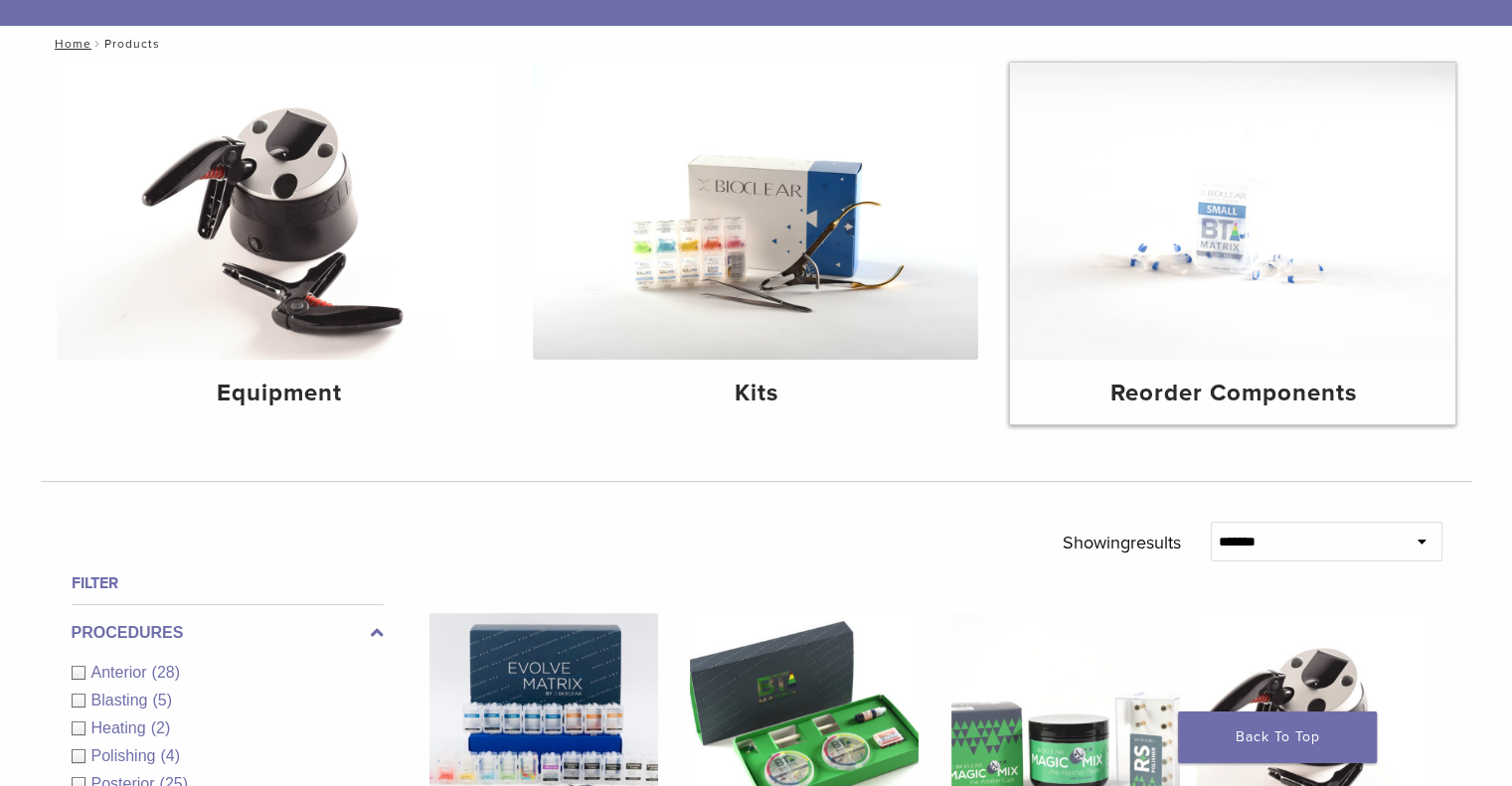 click at bounding box center (1233, 211) 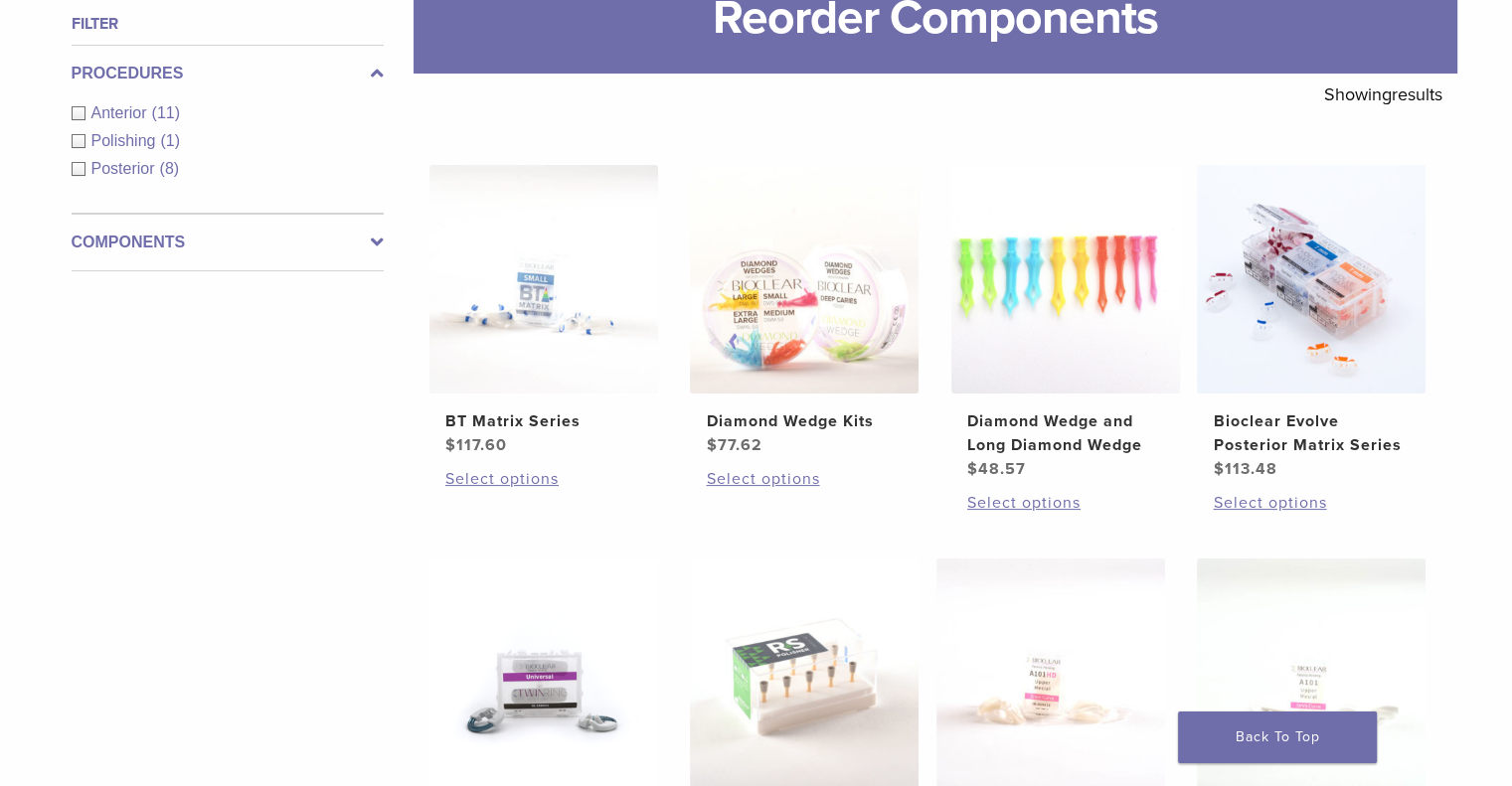 scroll, scrollTop: 397, scrollLeft: 0, axis: vertical 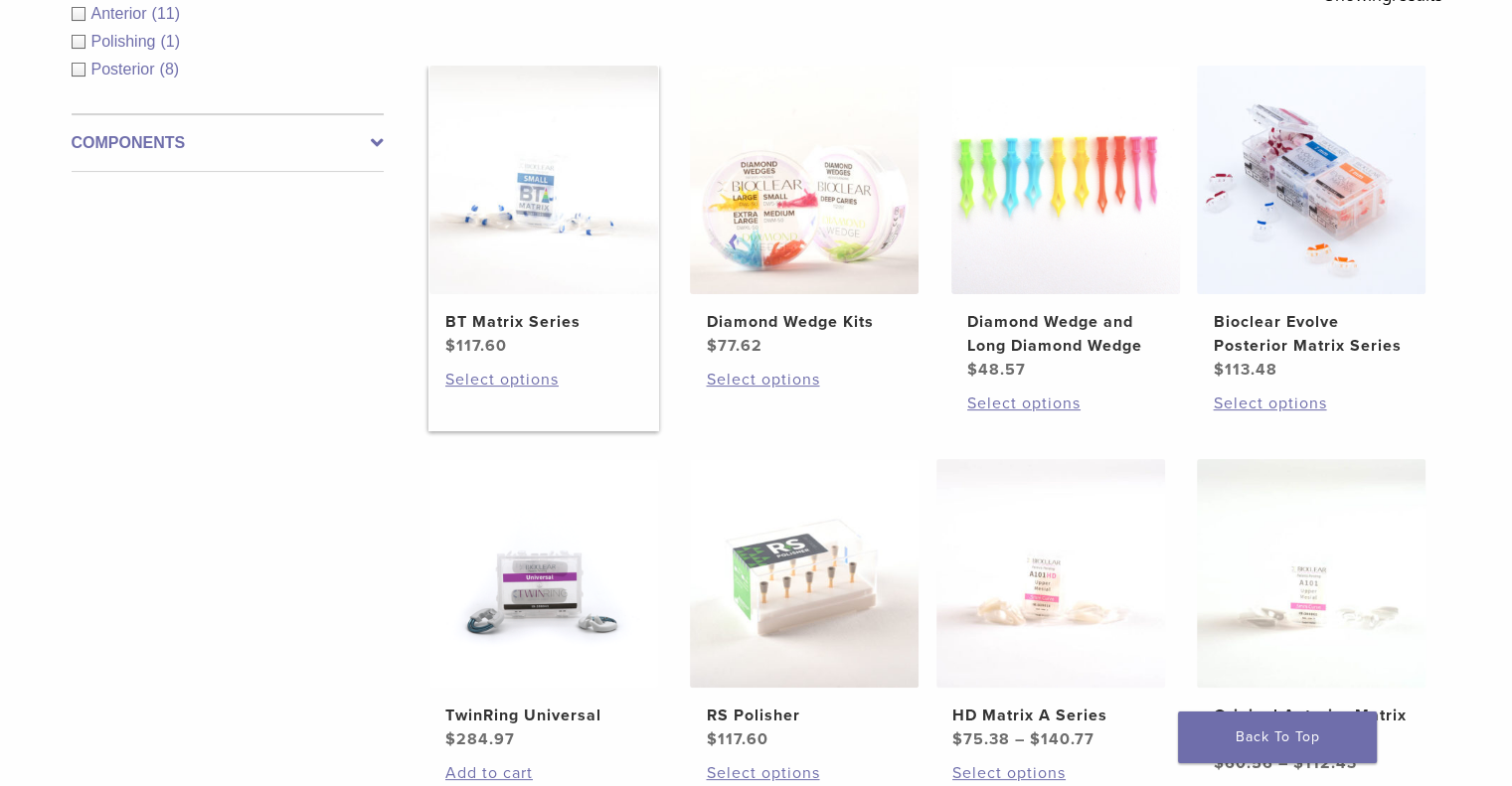click on "BT Matrix  Series" at bounding box center [544, 322] 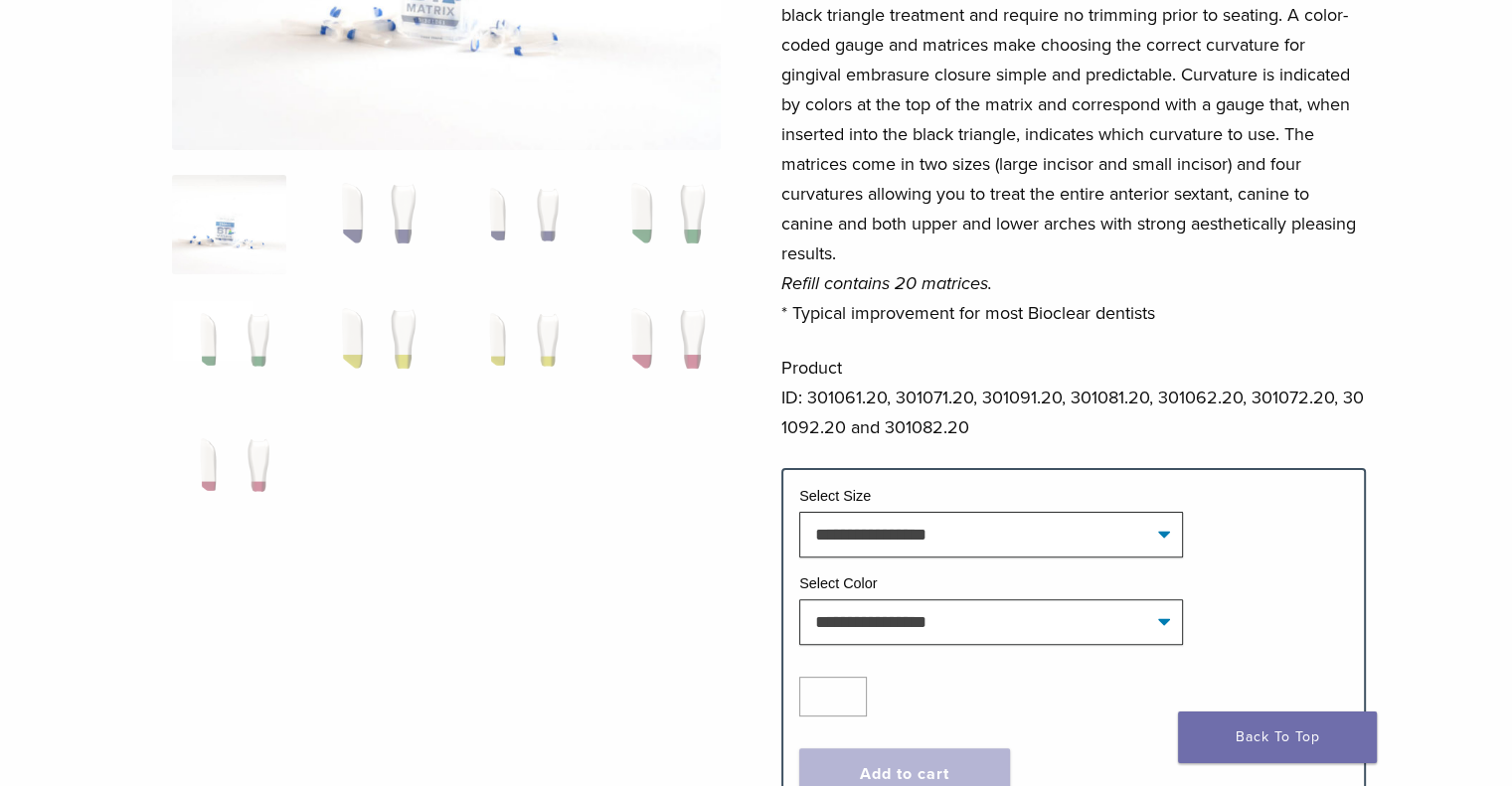 scroll, scrollTop: 497, scrollLeft: 0, axis: vertical 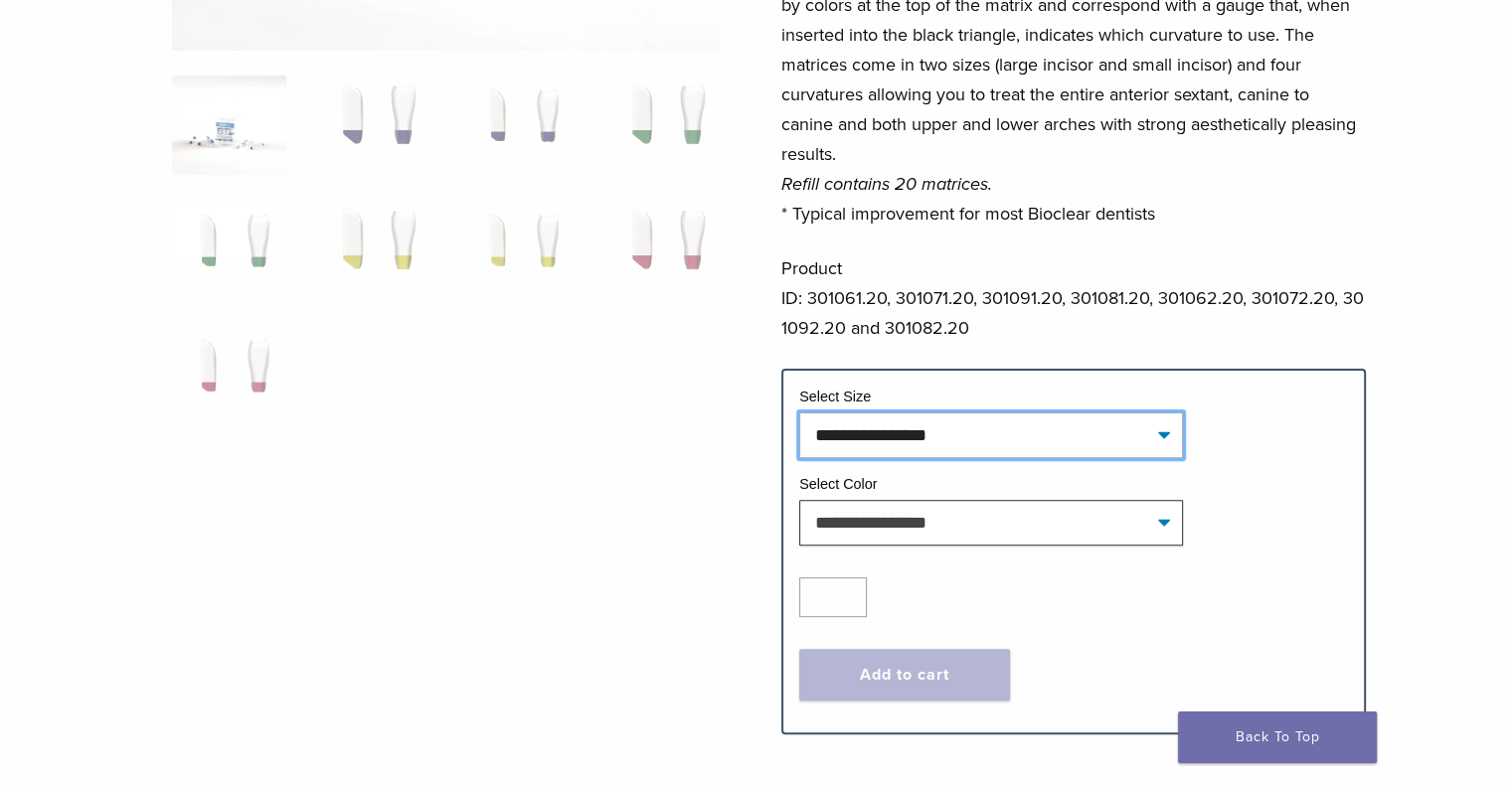 click on "**********" 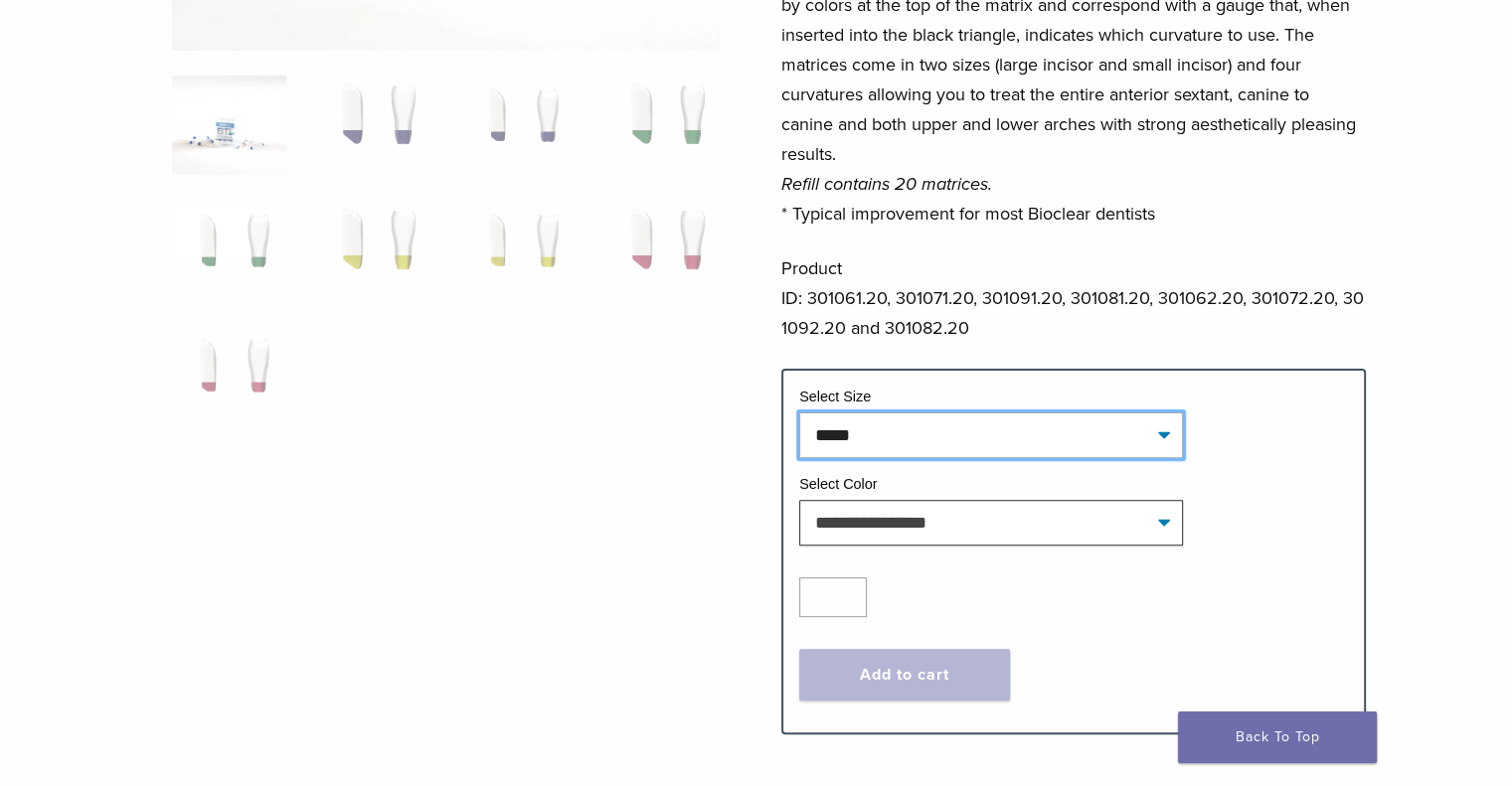 click on "**********" 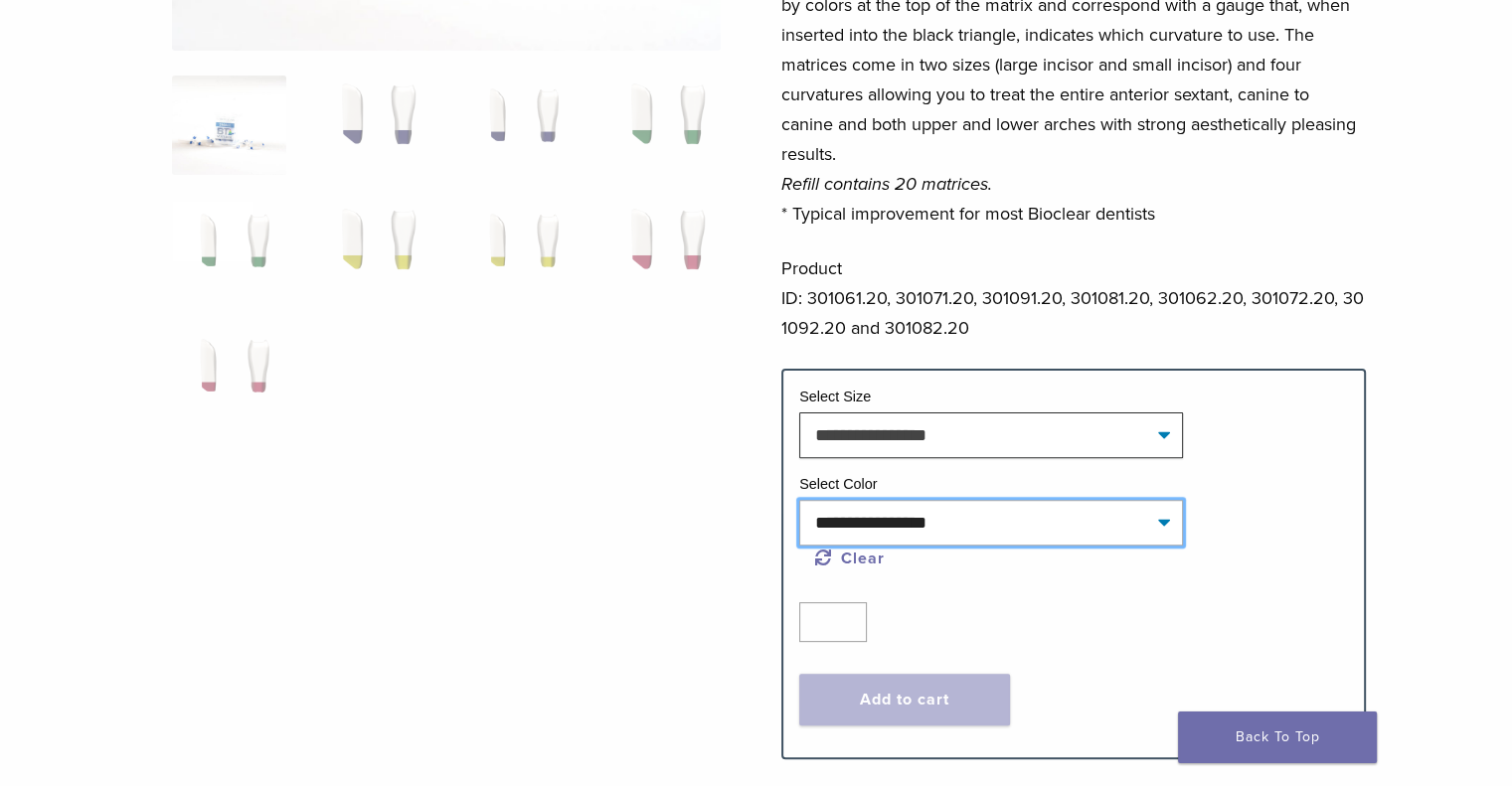 click on "**********" 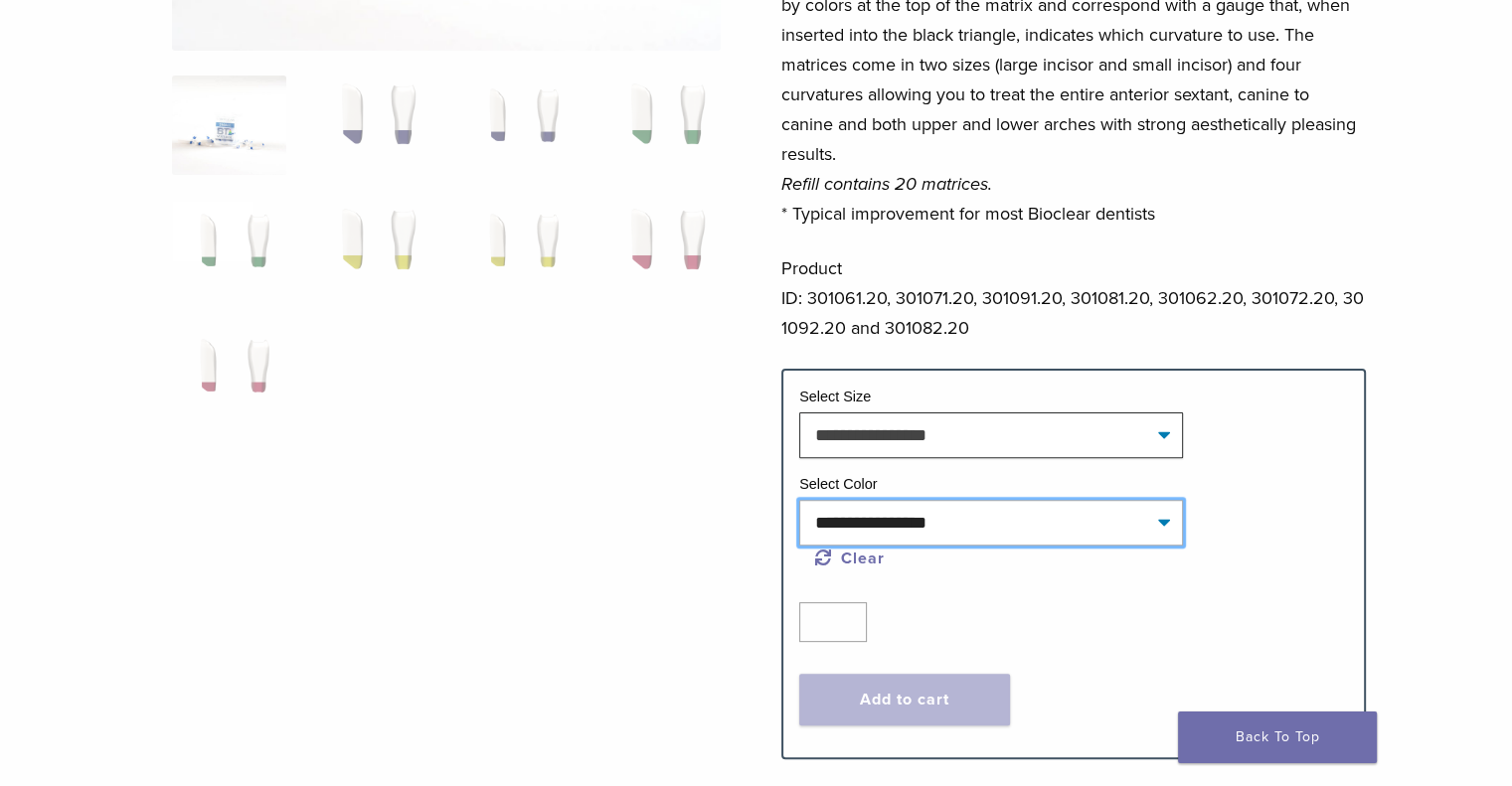select on "******" 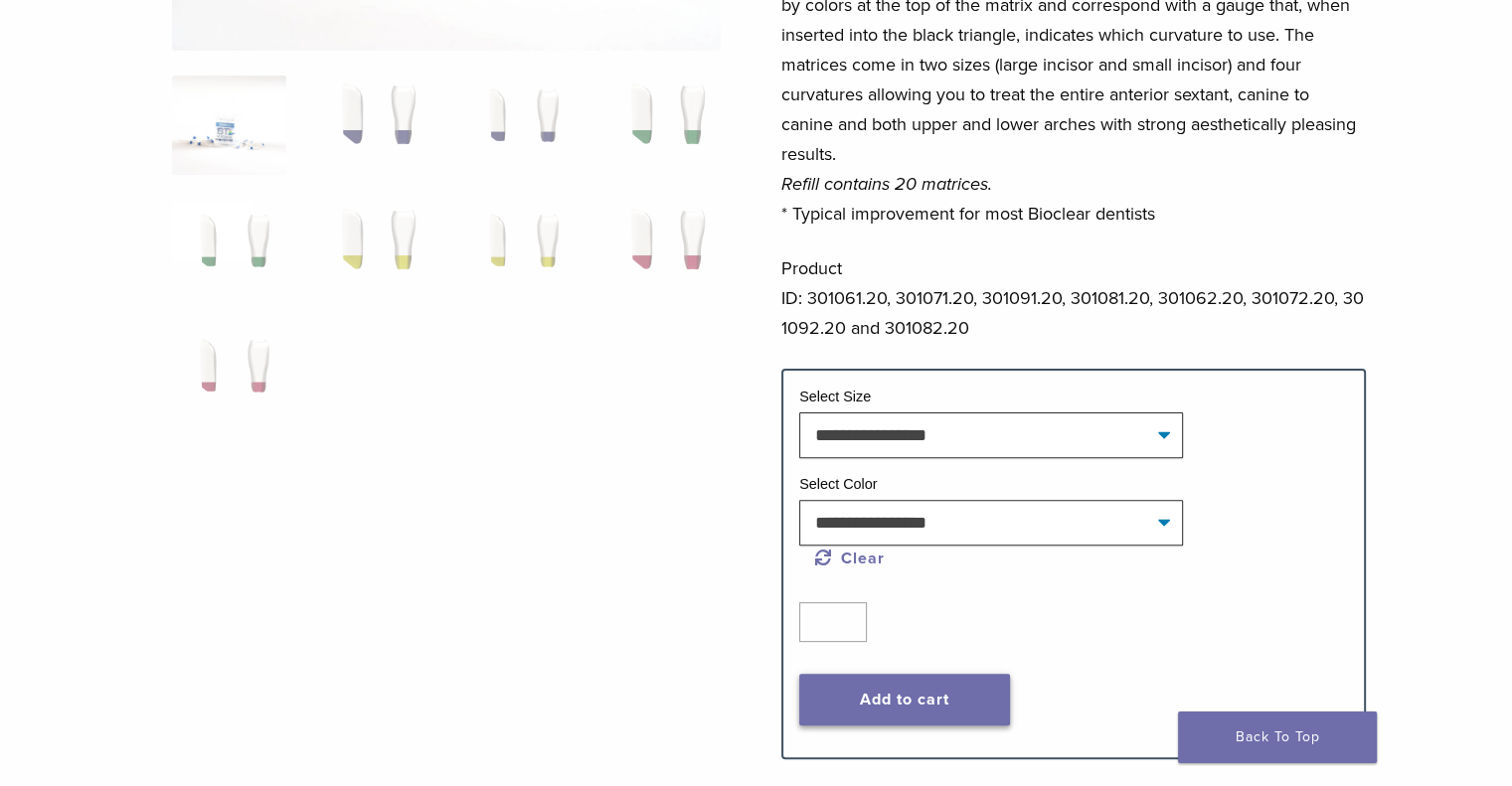 click on "Add to cart" 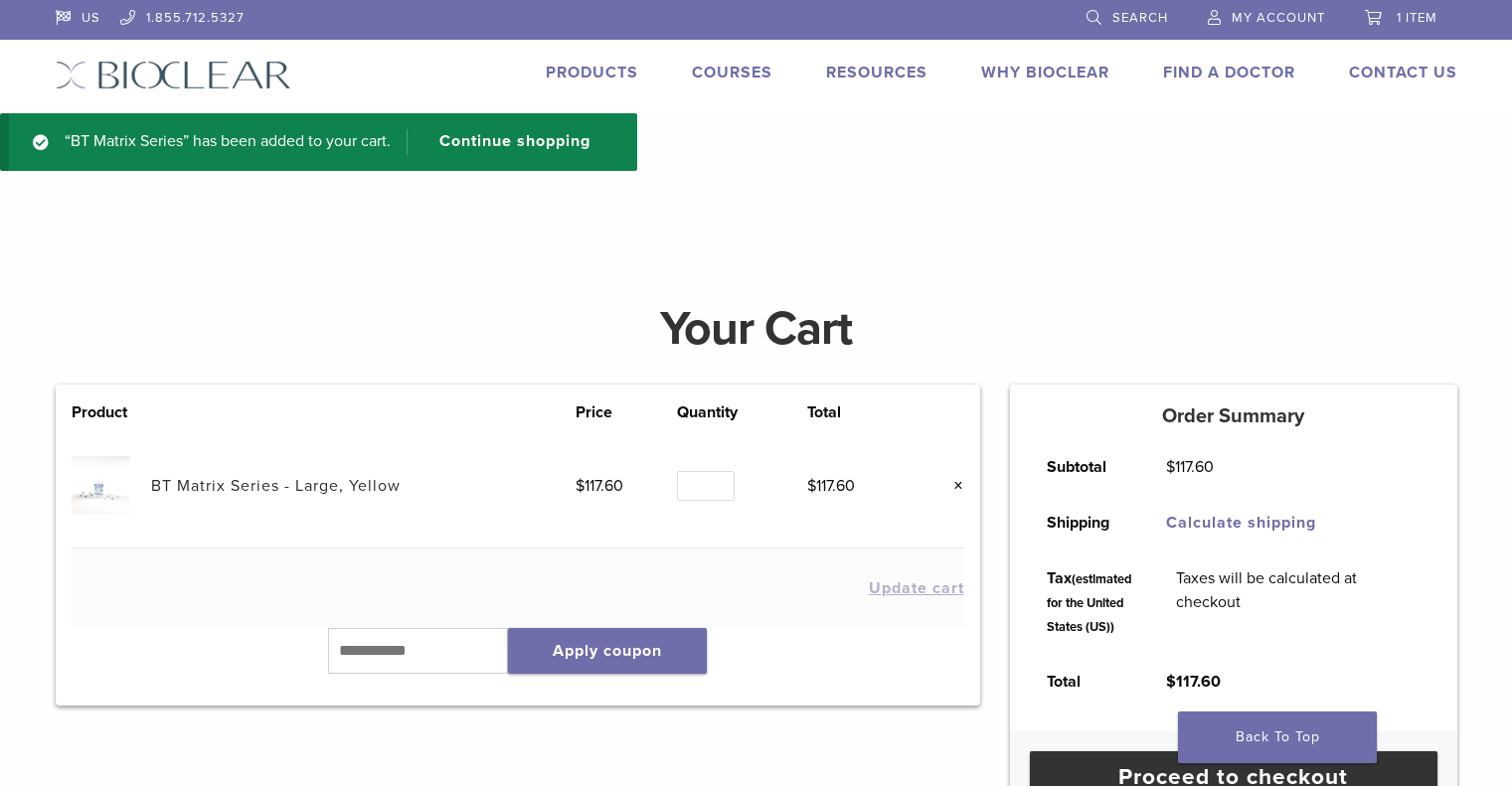 scroll, scrollTop: 0, scrollLeft: 0, axis: both 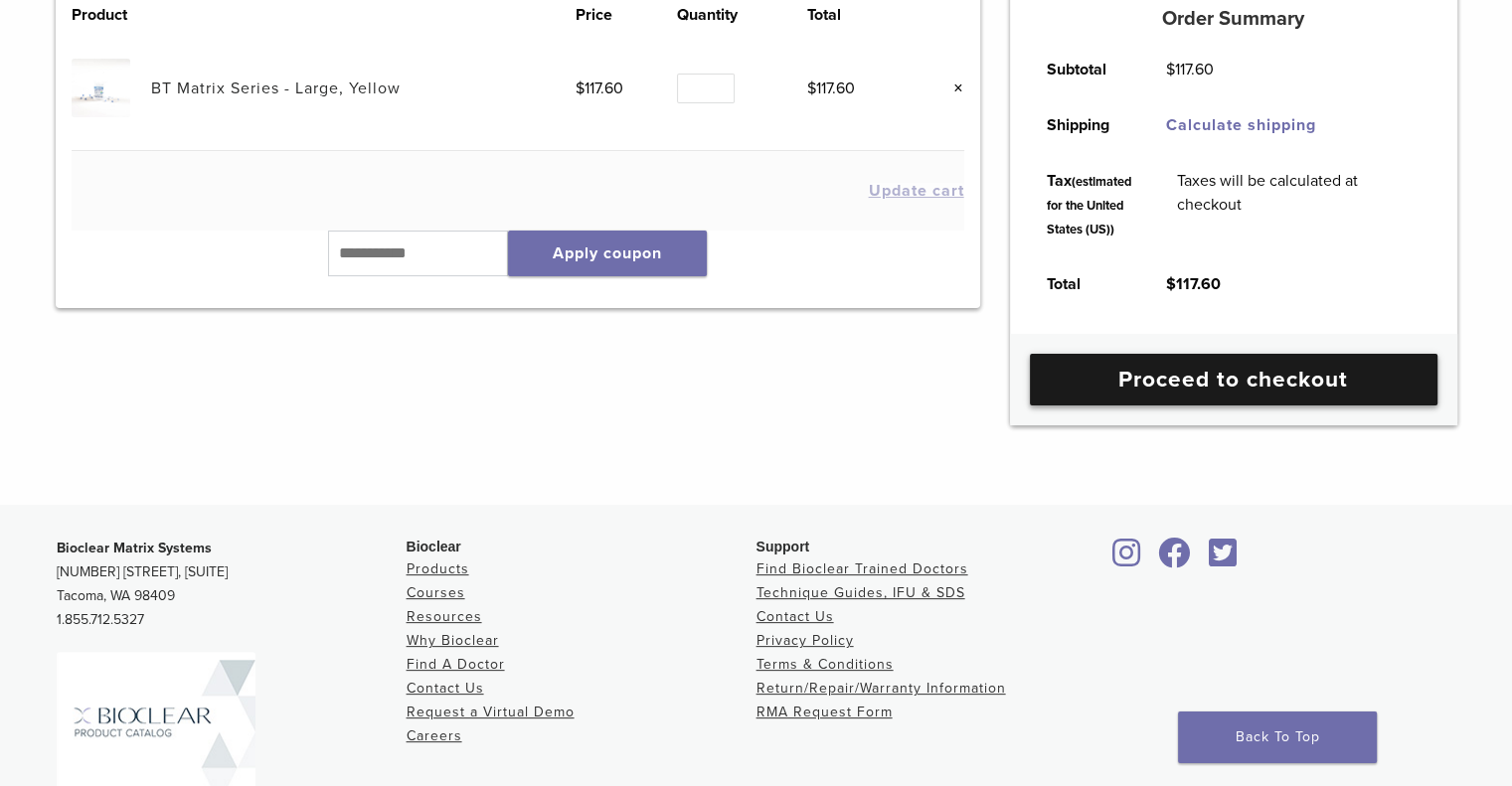 click on "Proceed to checkout" at bounding box center [1234, 380] 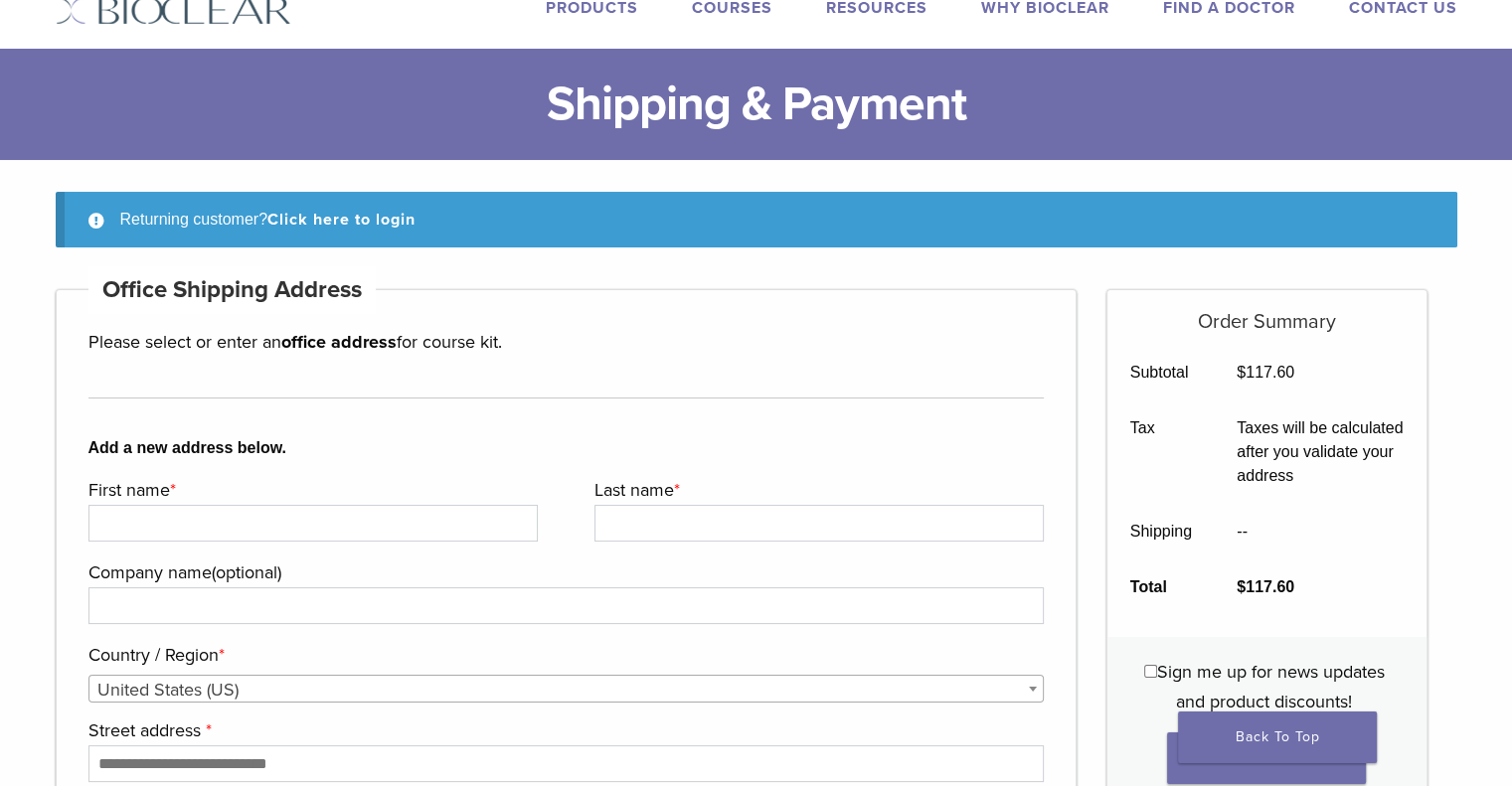 scroll, scrollTop: 199, scrollLeft: 0, axis: vertical 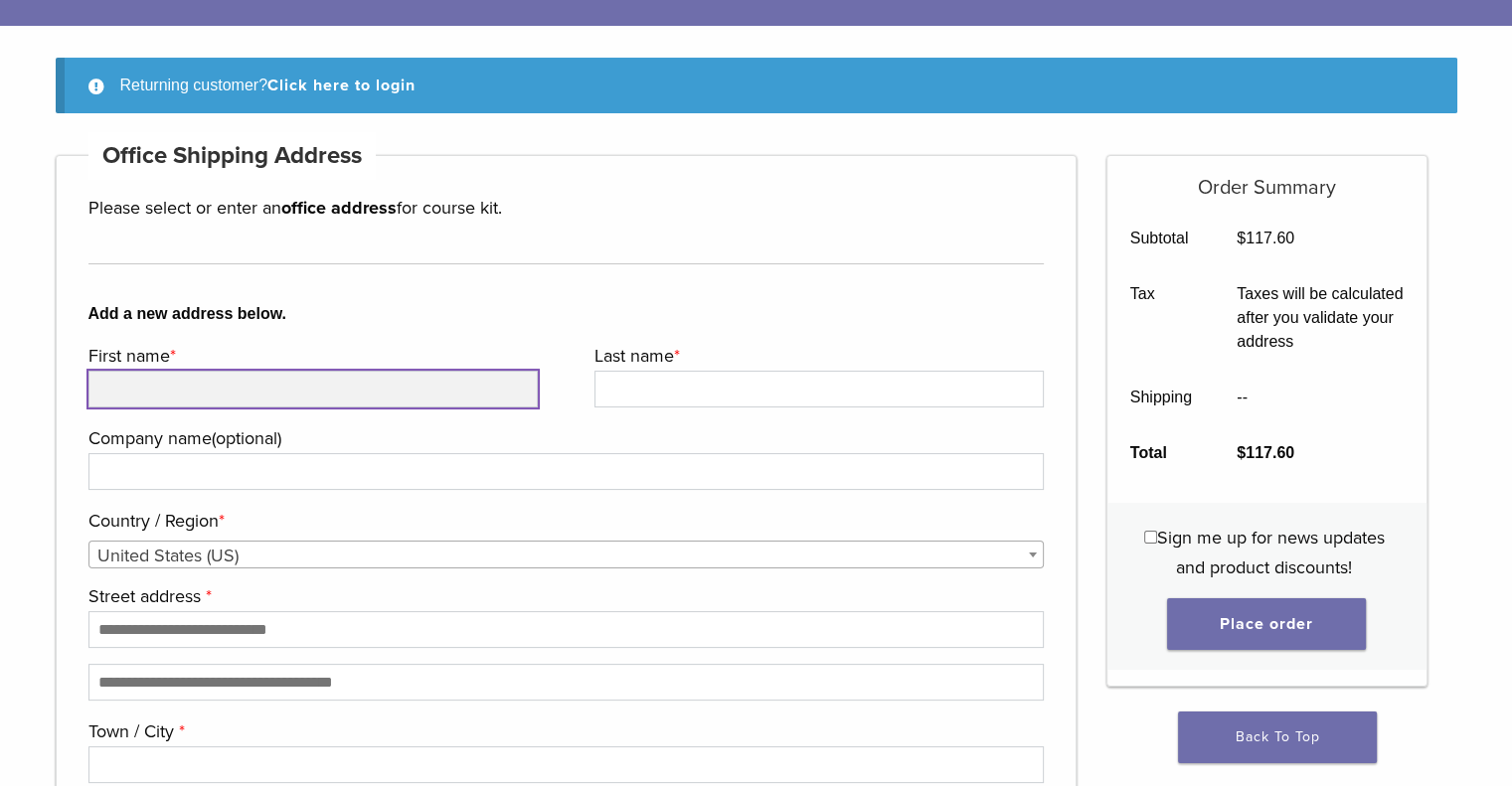 click on "First name  *" at bounding box center (313, 389) 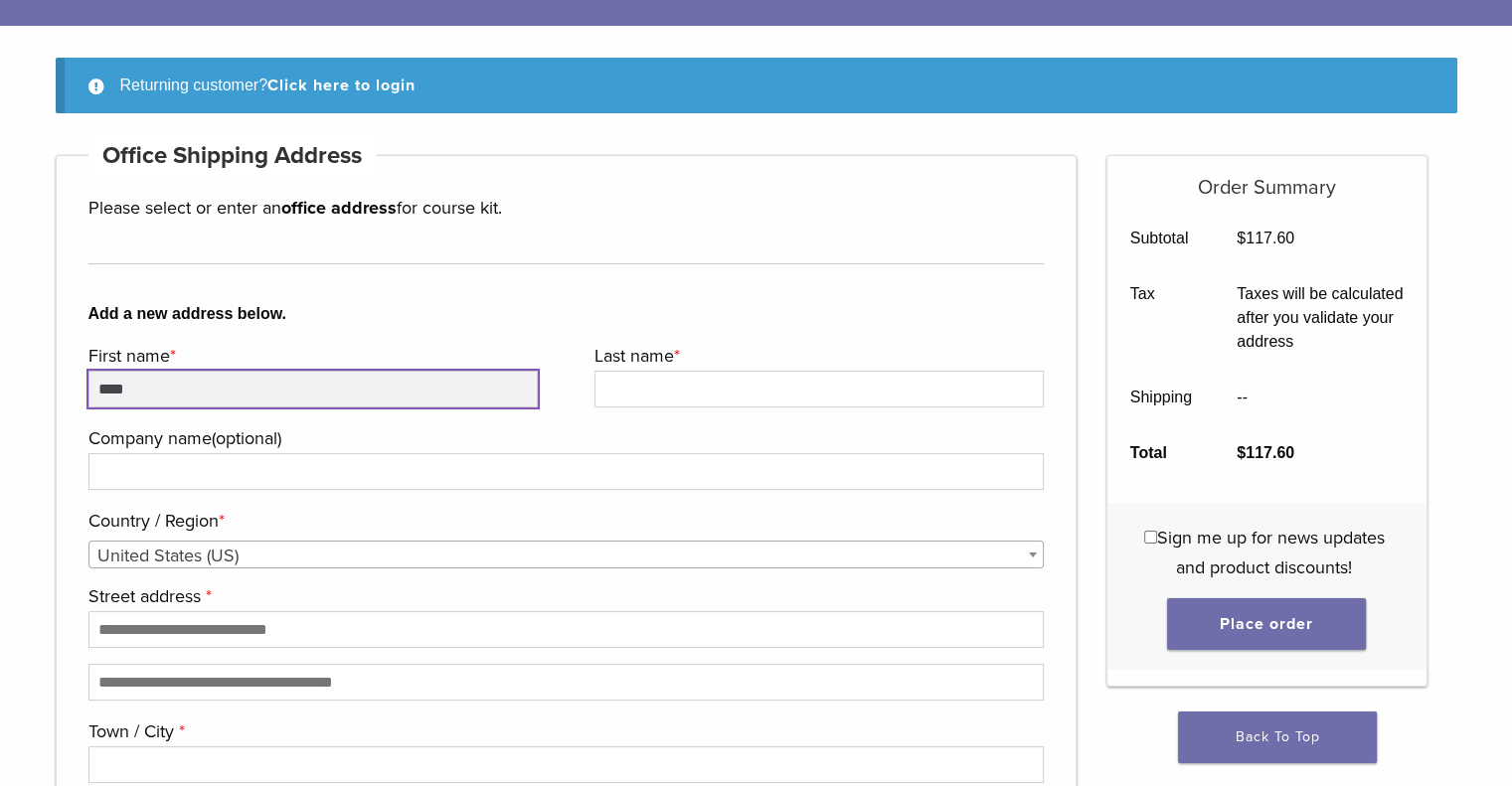 type on "****" 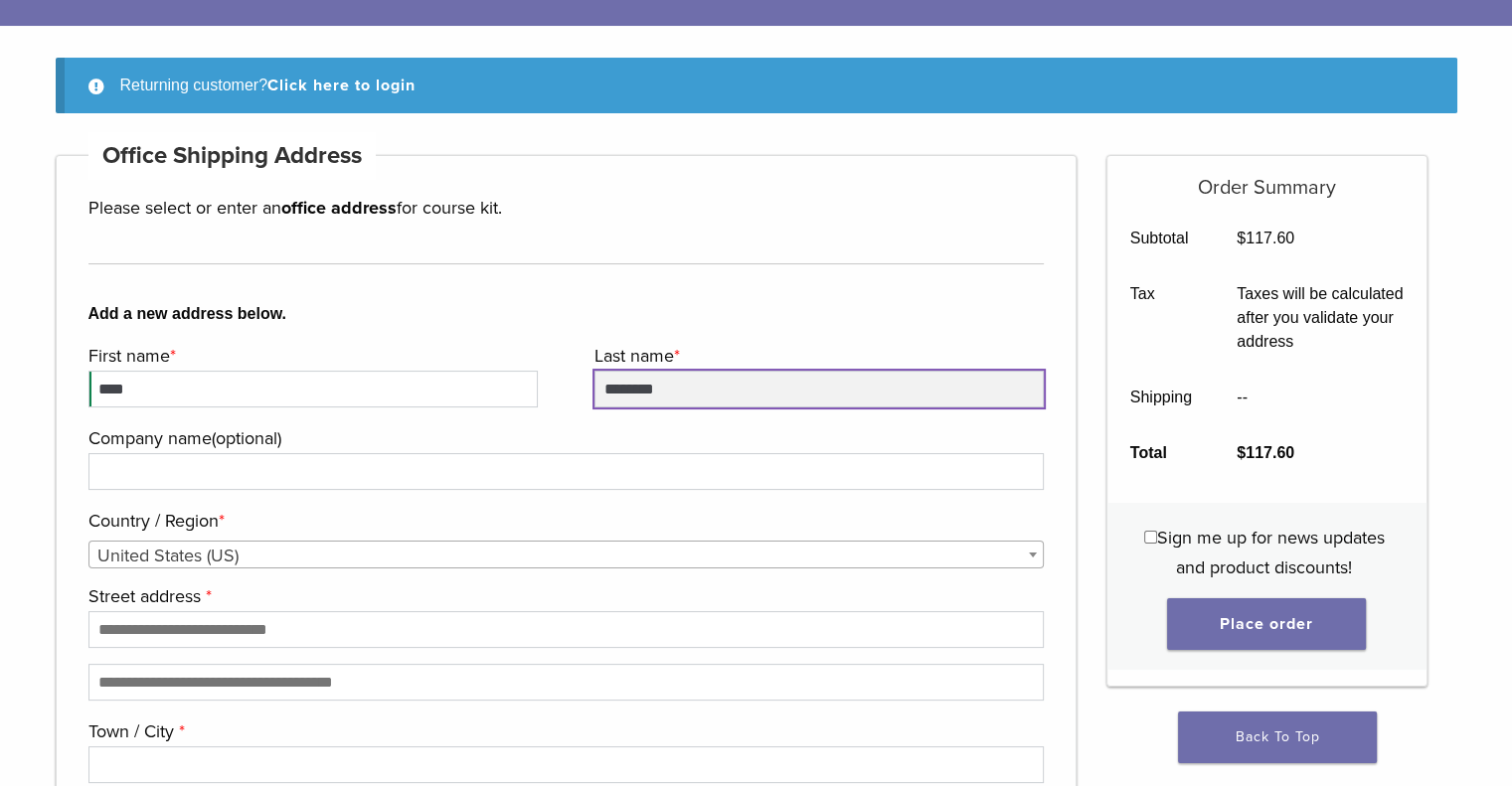 type on "********" 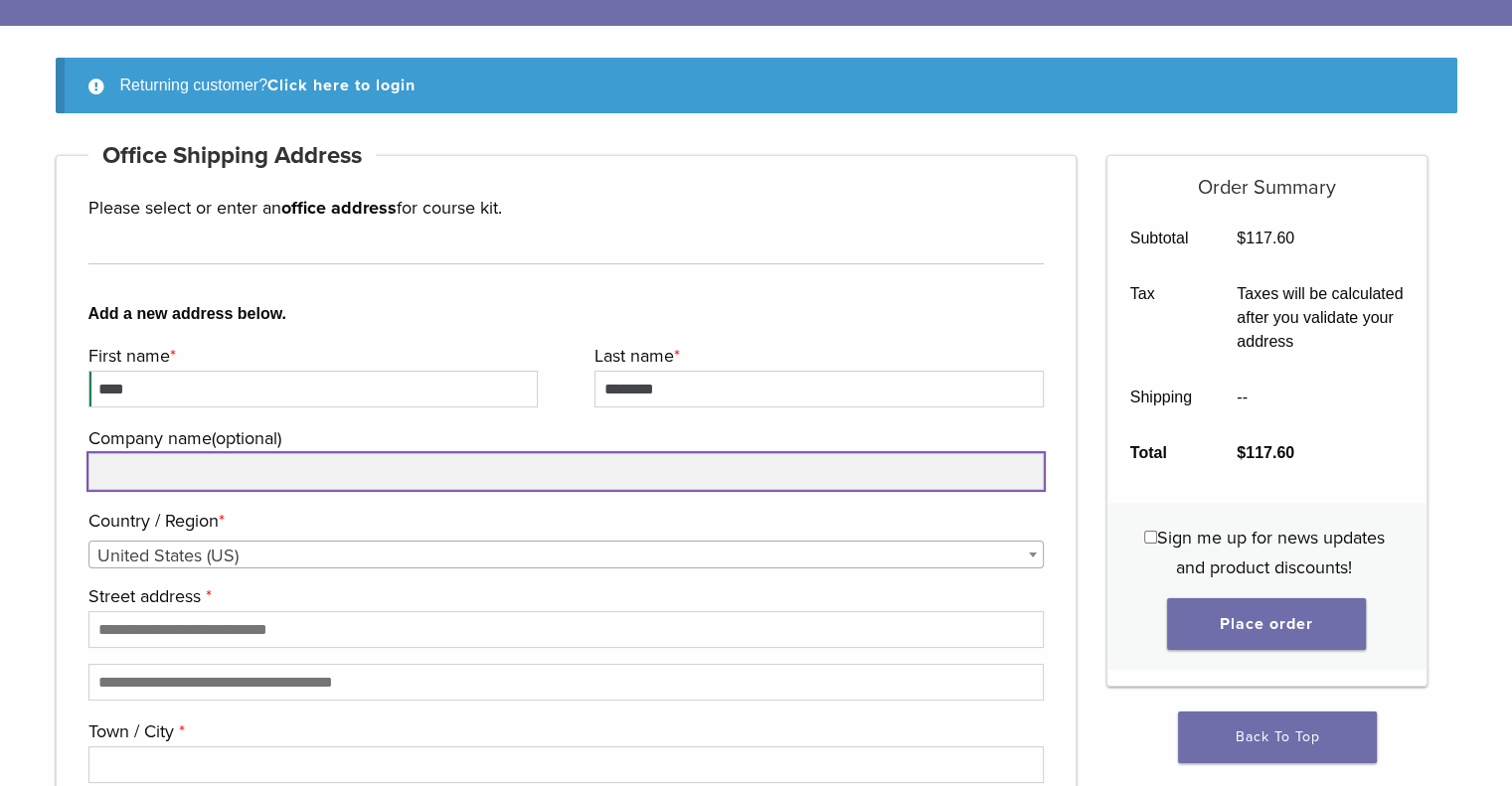 click on "Company name  (optional)" at bounding box center (567, 471) 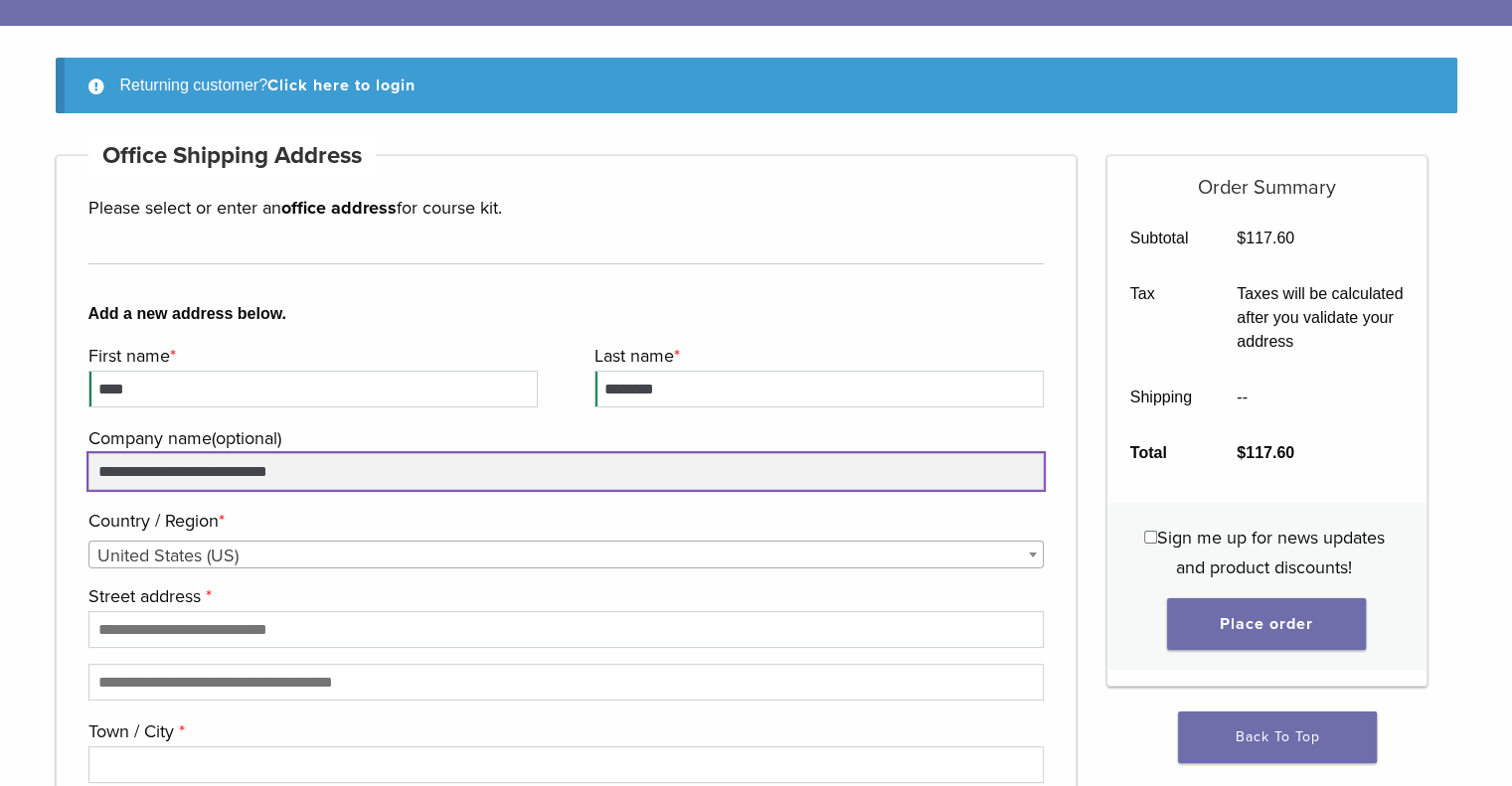 type on "**********" 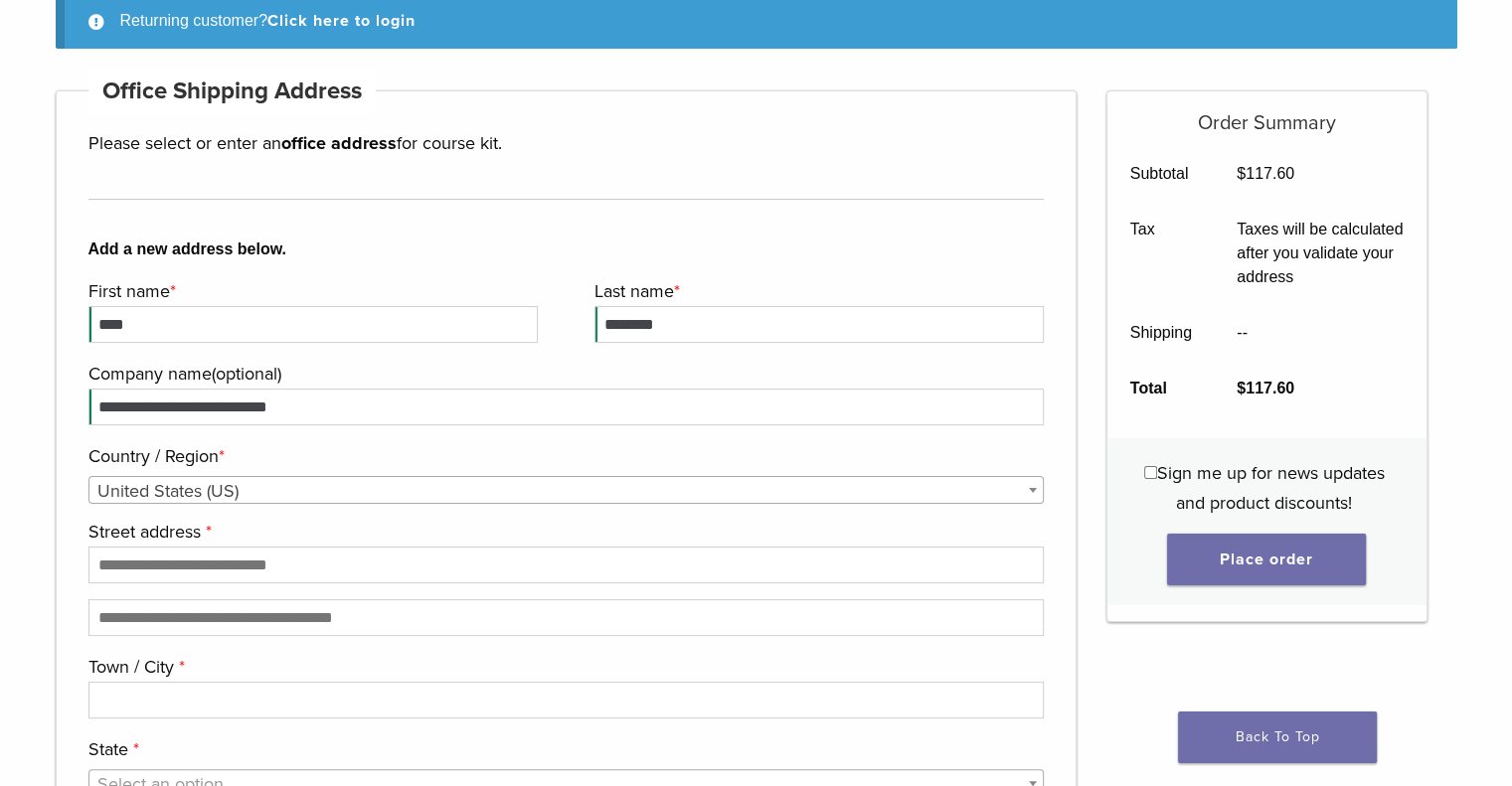 scroll, scrollTop: 298, scrollLeft: 0, axis: vertical 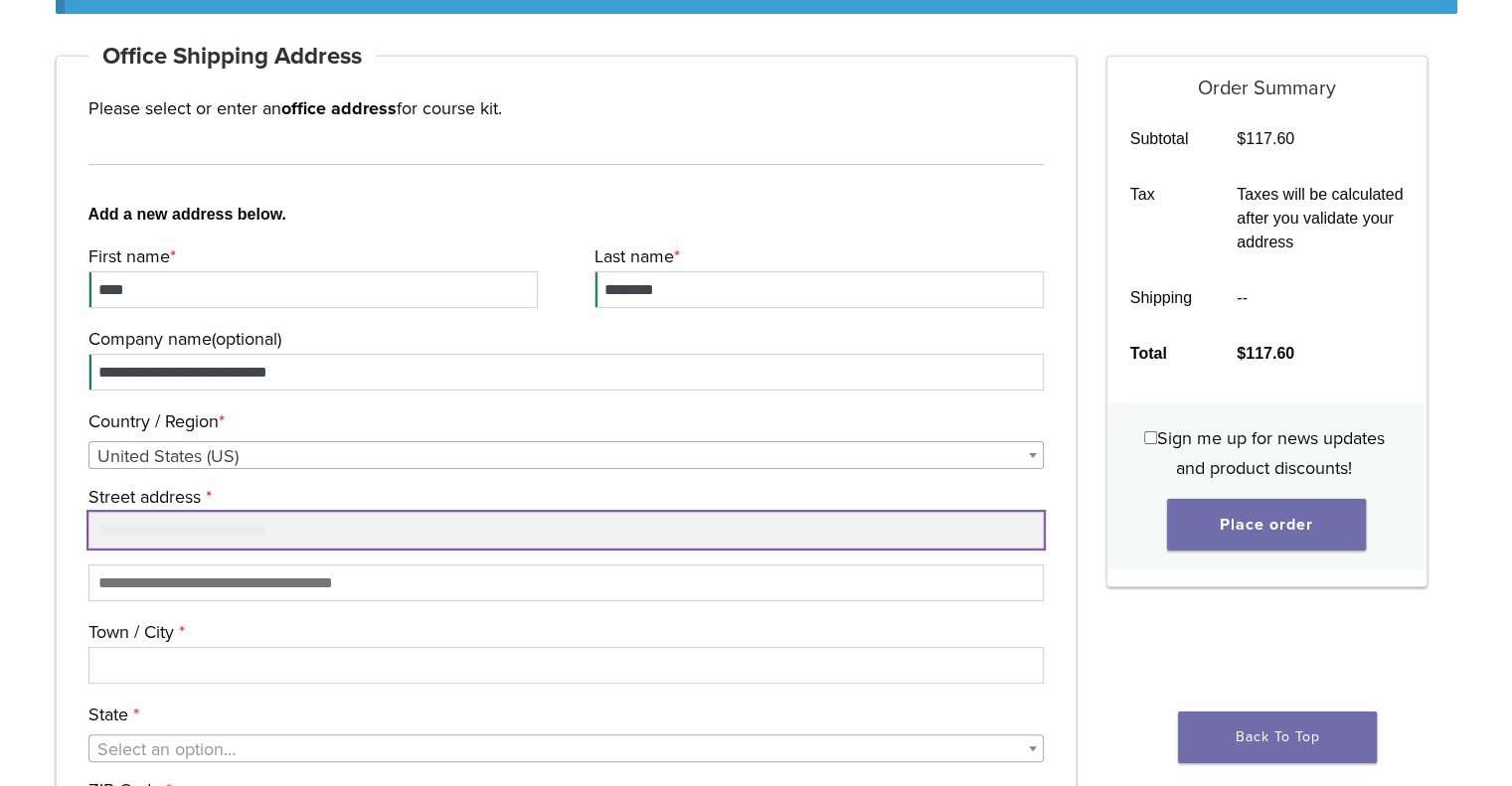click on "Street address   *" at bounding box center [567, 530] 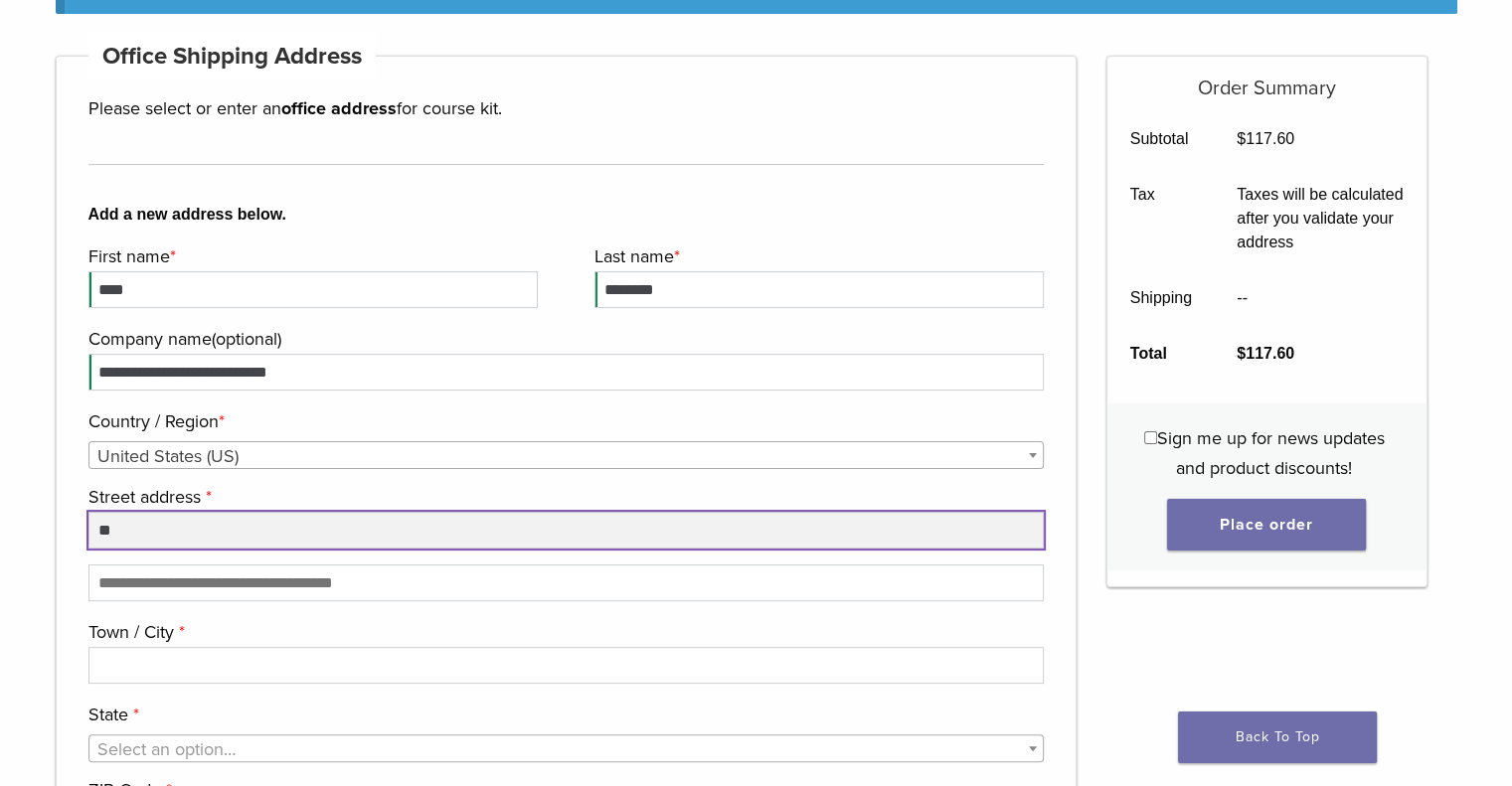 type on "**********" 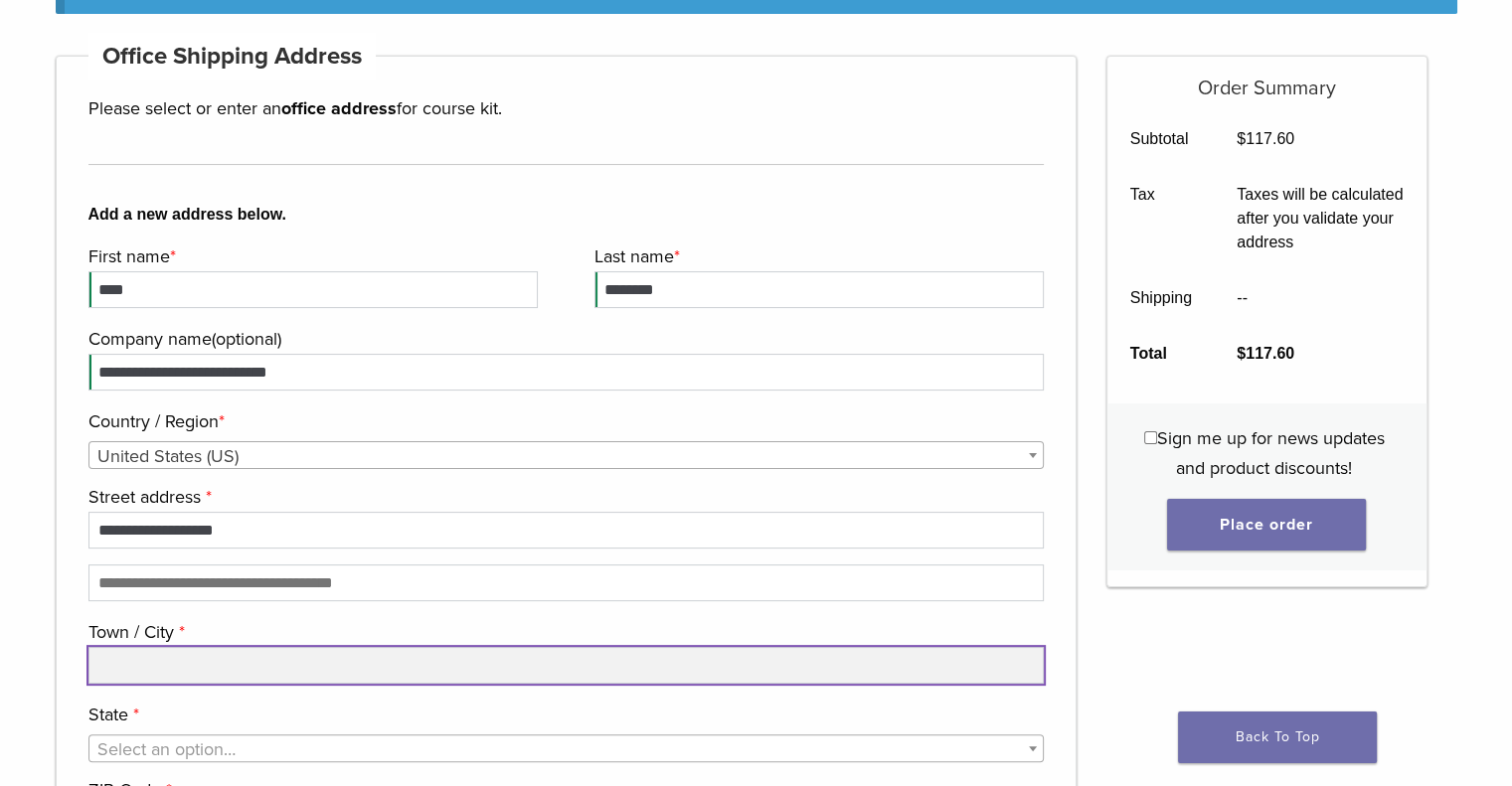 type on "**********" 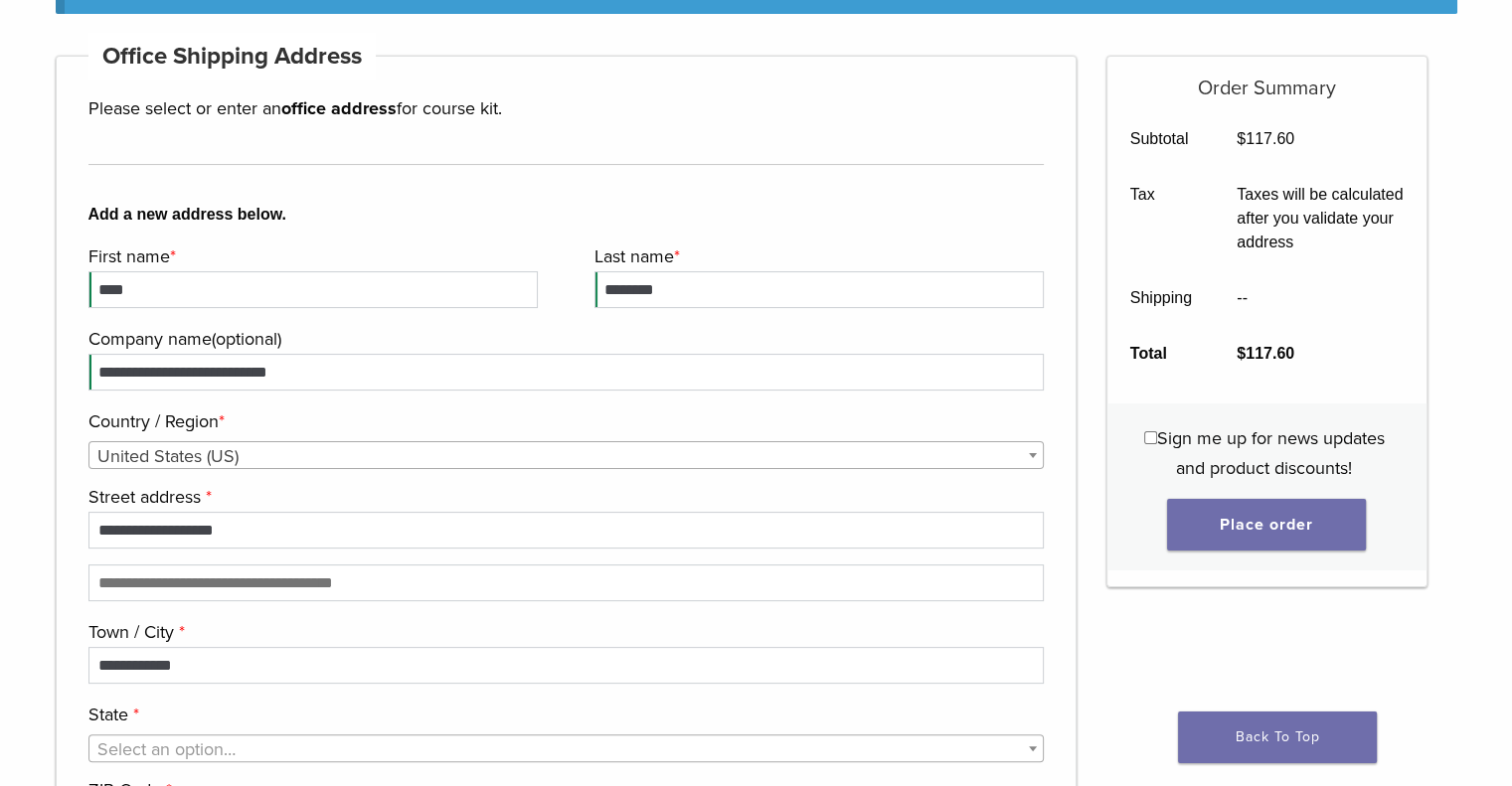 select on "**" 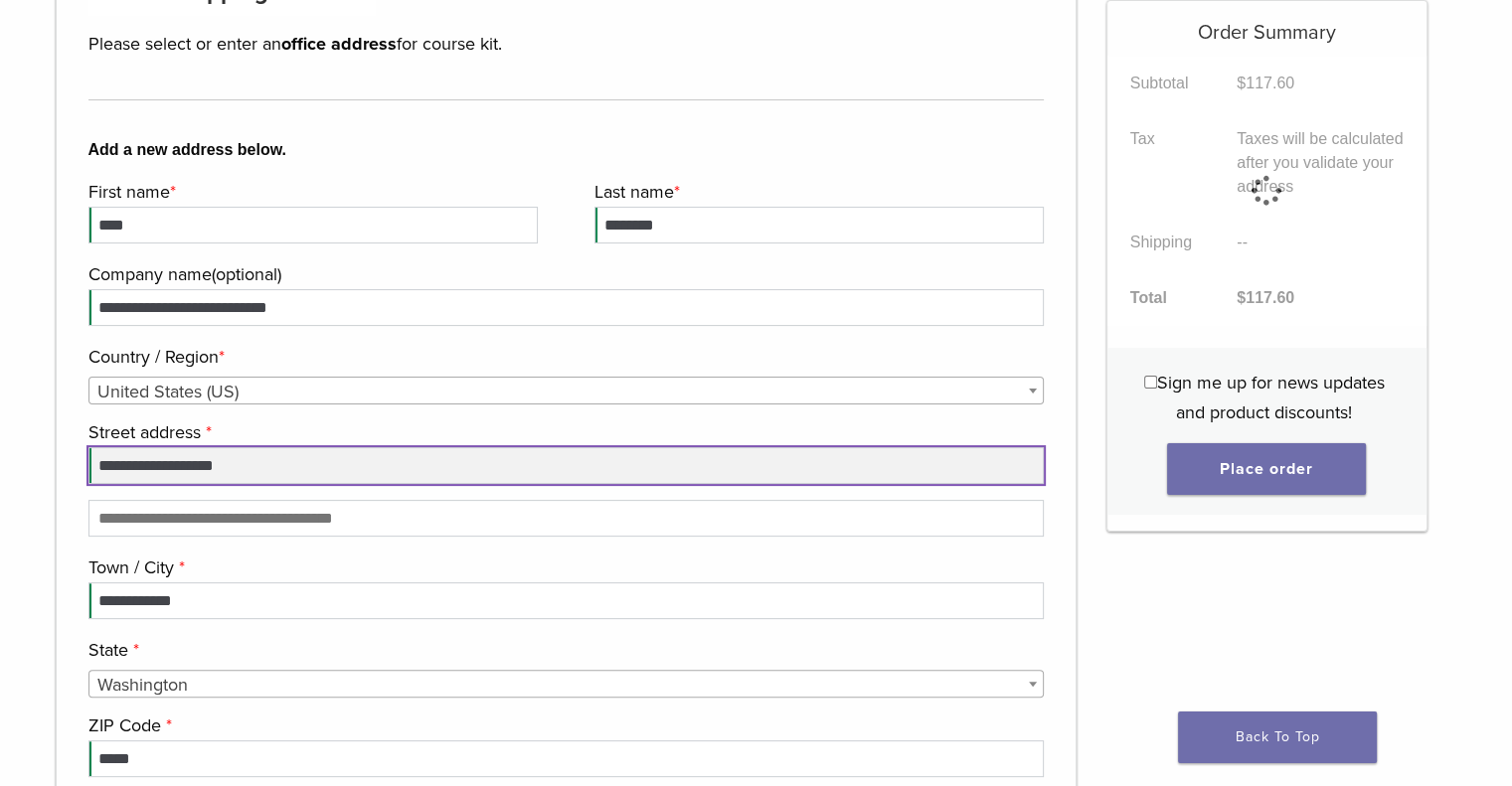 scroll, scrollTop: 397, scrollLeft: 0, axis: vertical 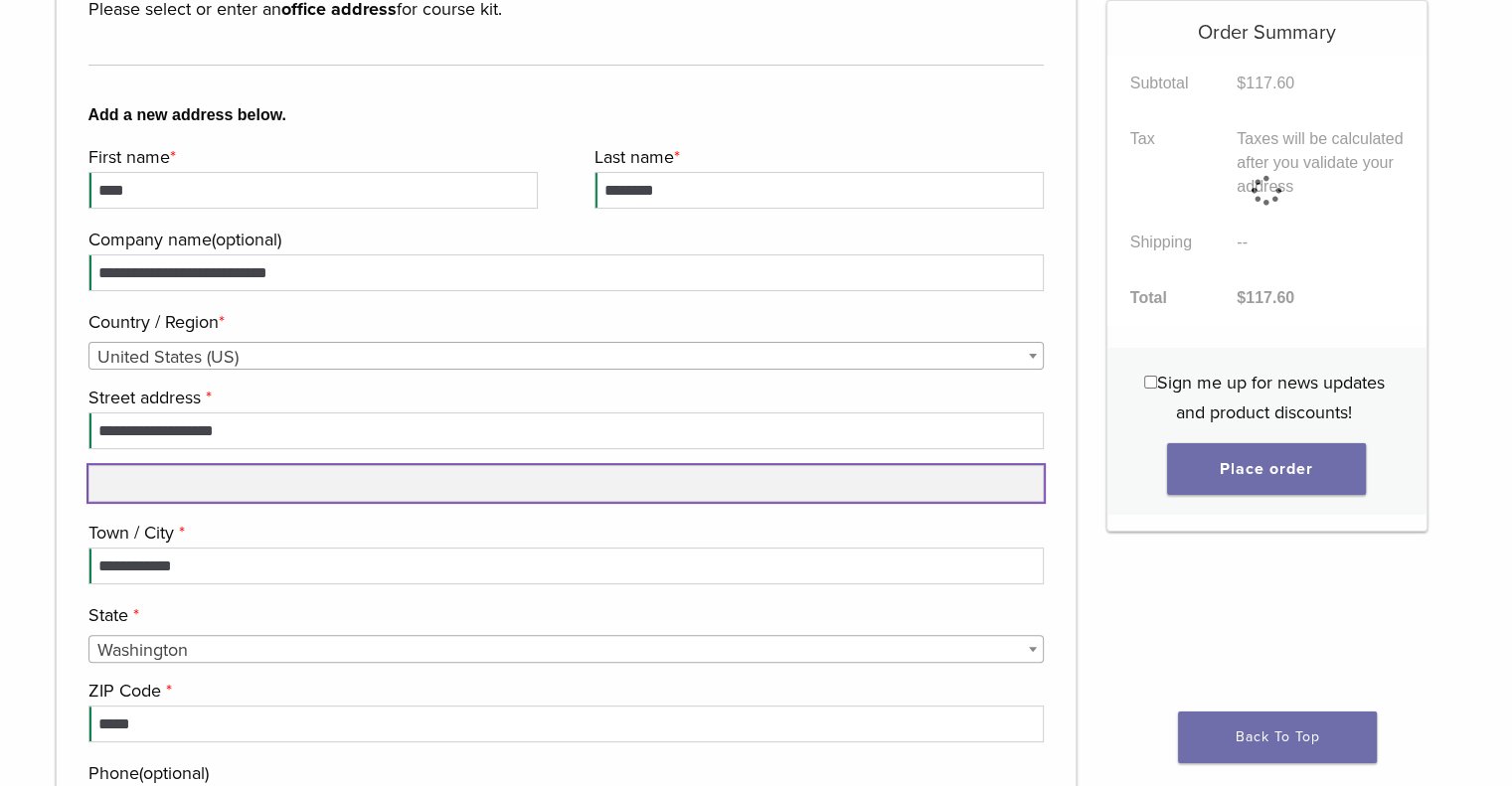 click on "Apartment, suite, unit, etc.   (optional)" at bounding box center [567, 483] 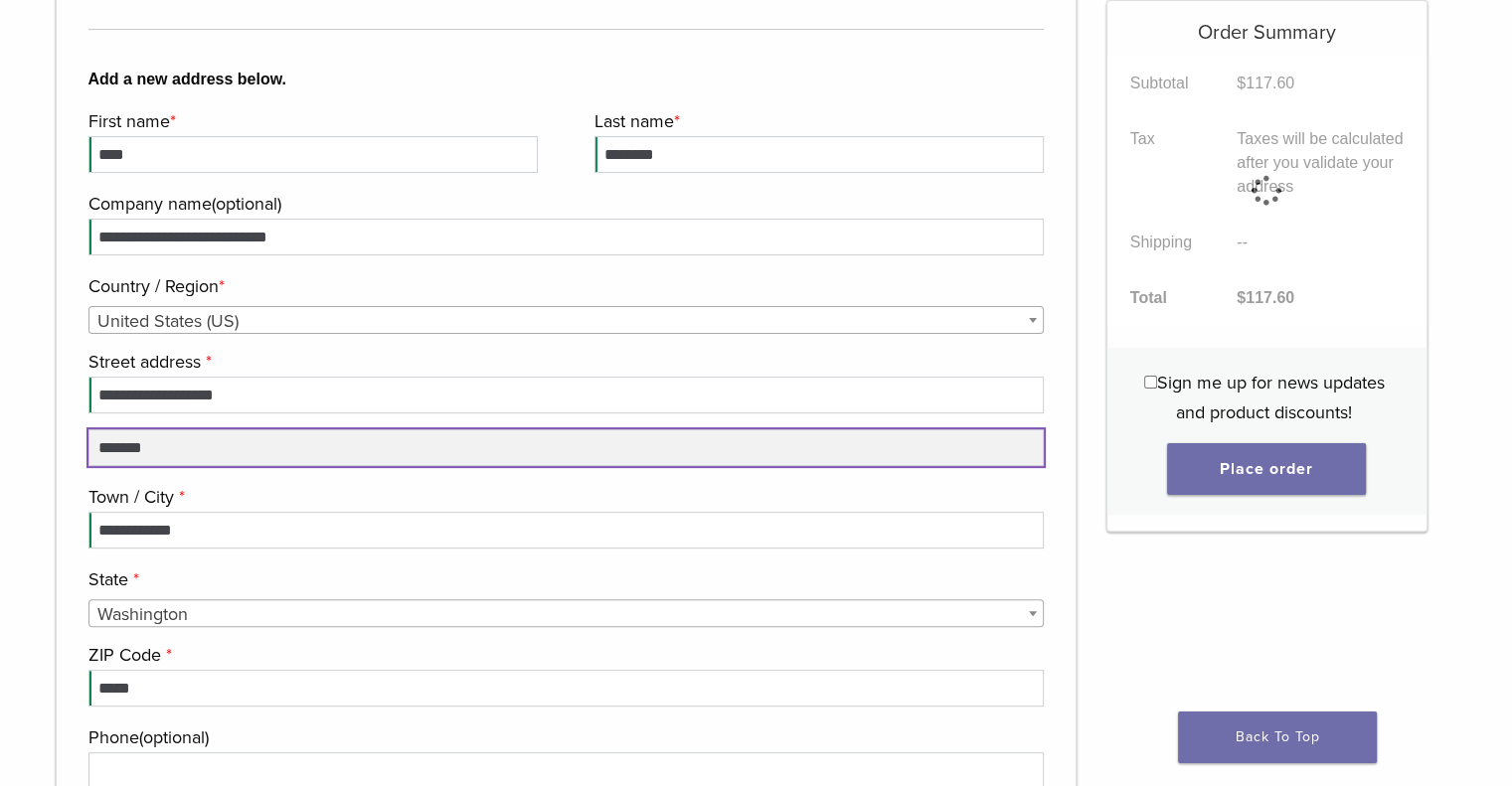 scroll, scrollTop: 497, scrollLeft: 0, axis: vertical 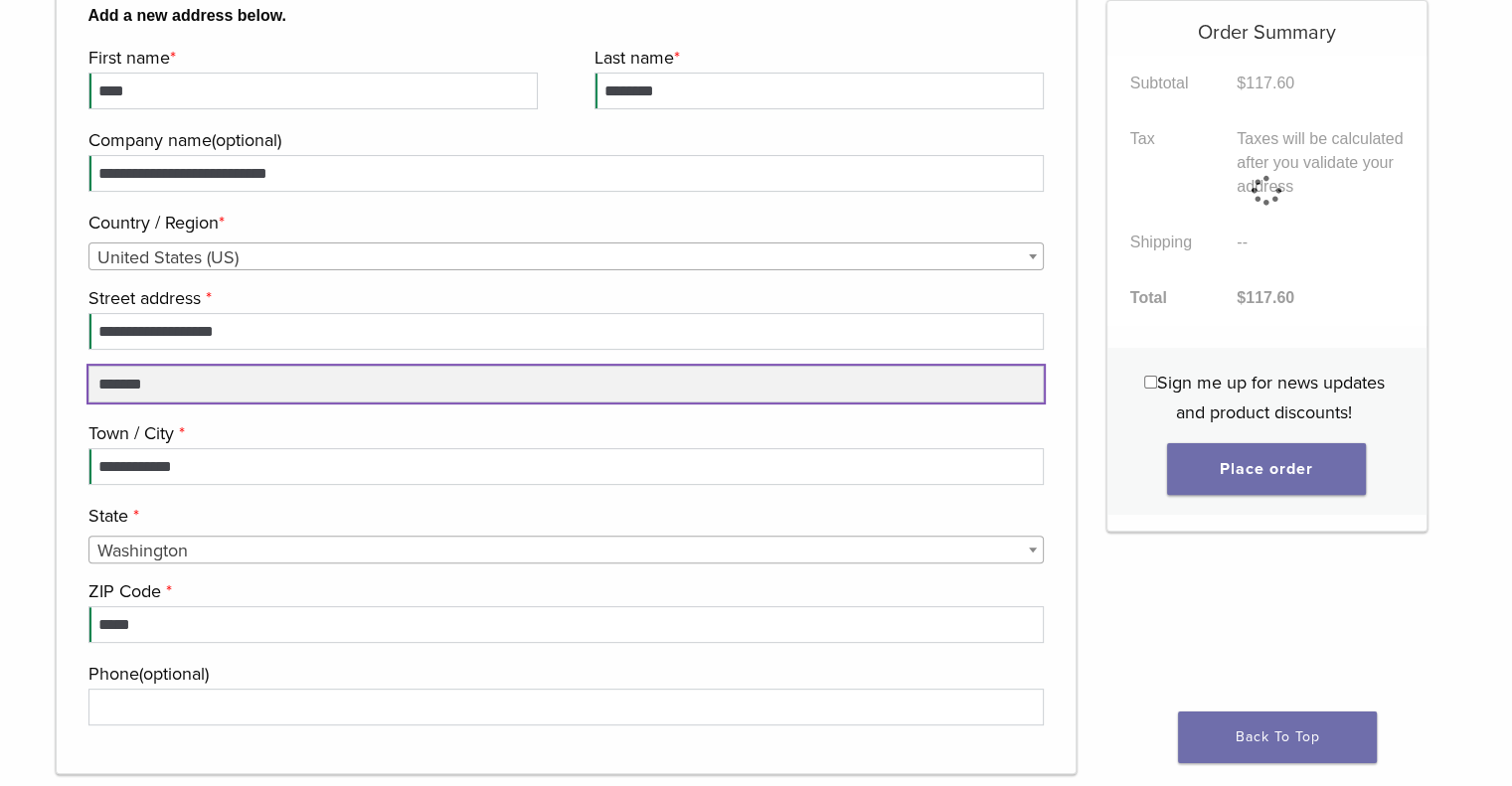 type on "*******" 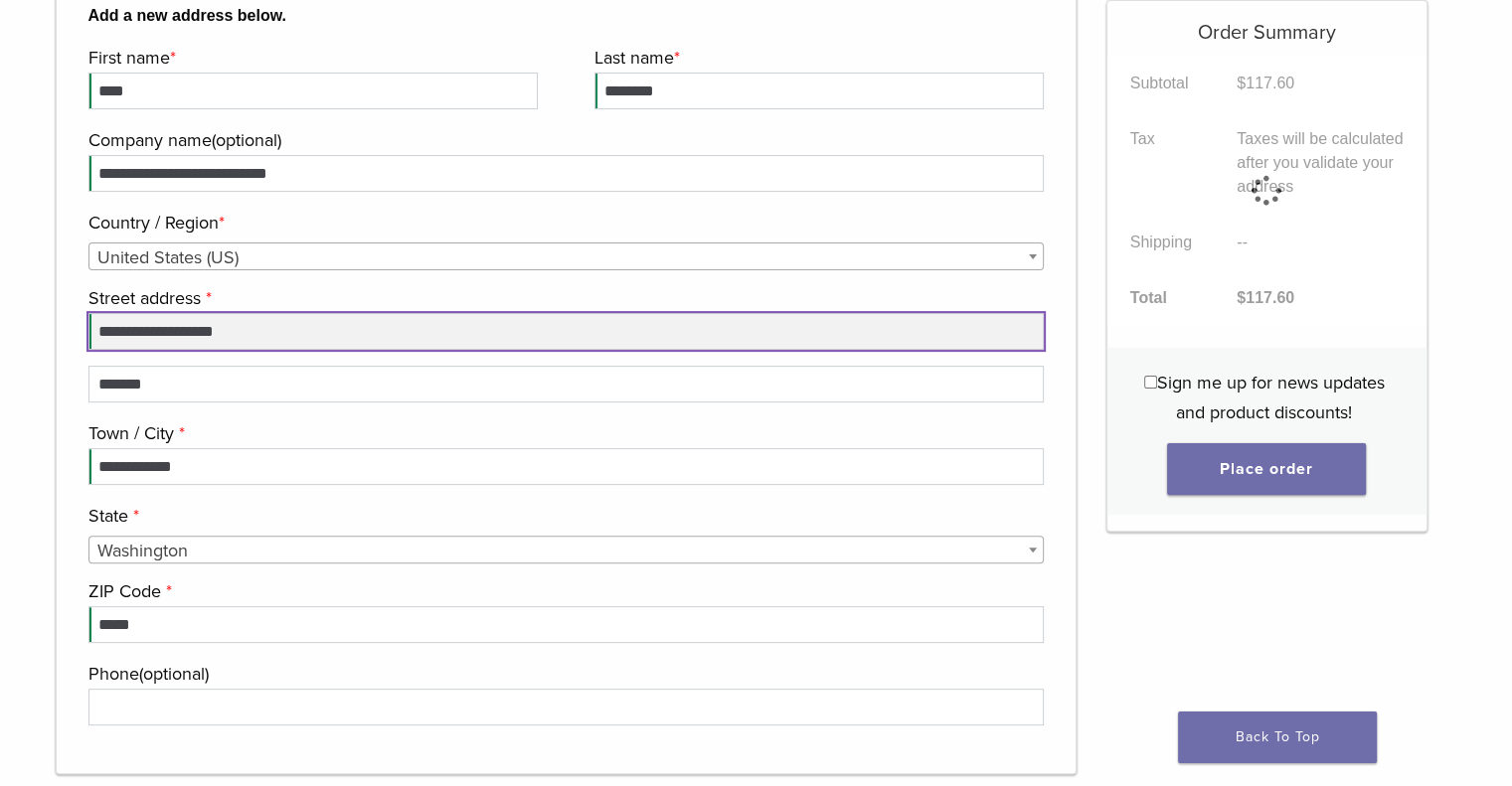 click on "**********" at bounding box center [567, 331] 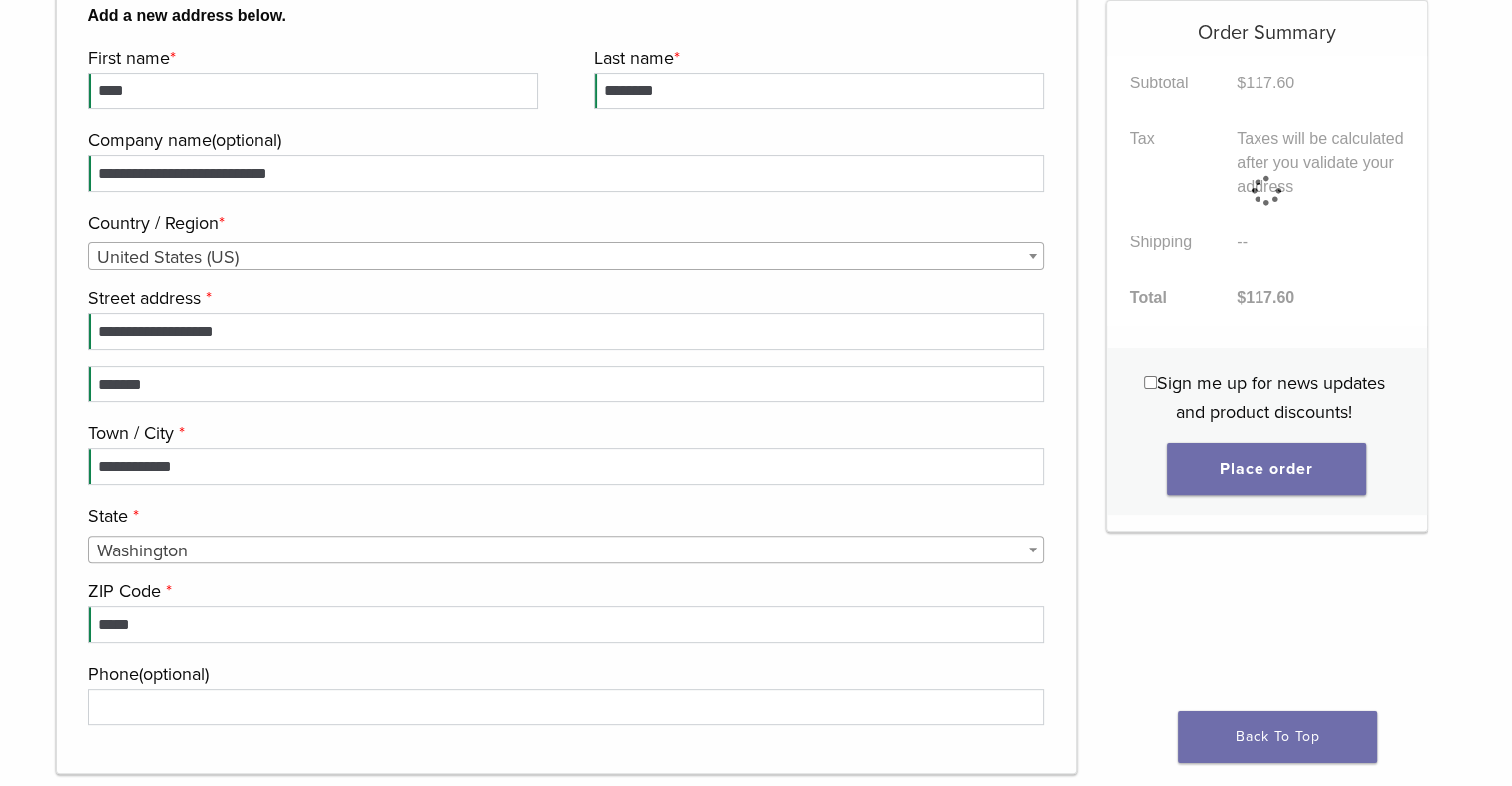 click on "**********" at bounding box center (567, 315) 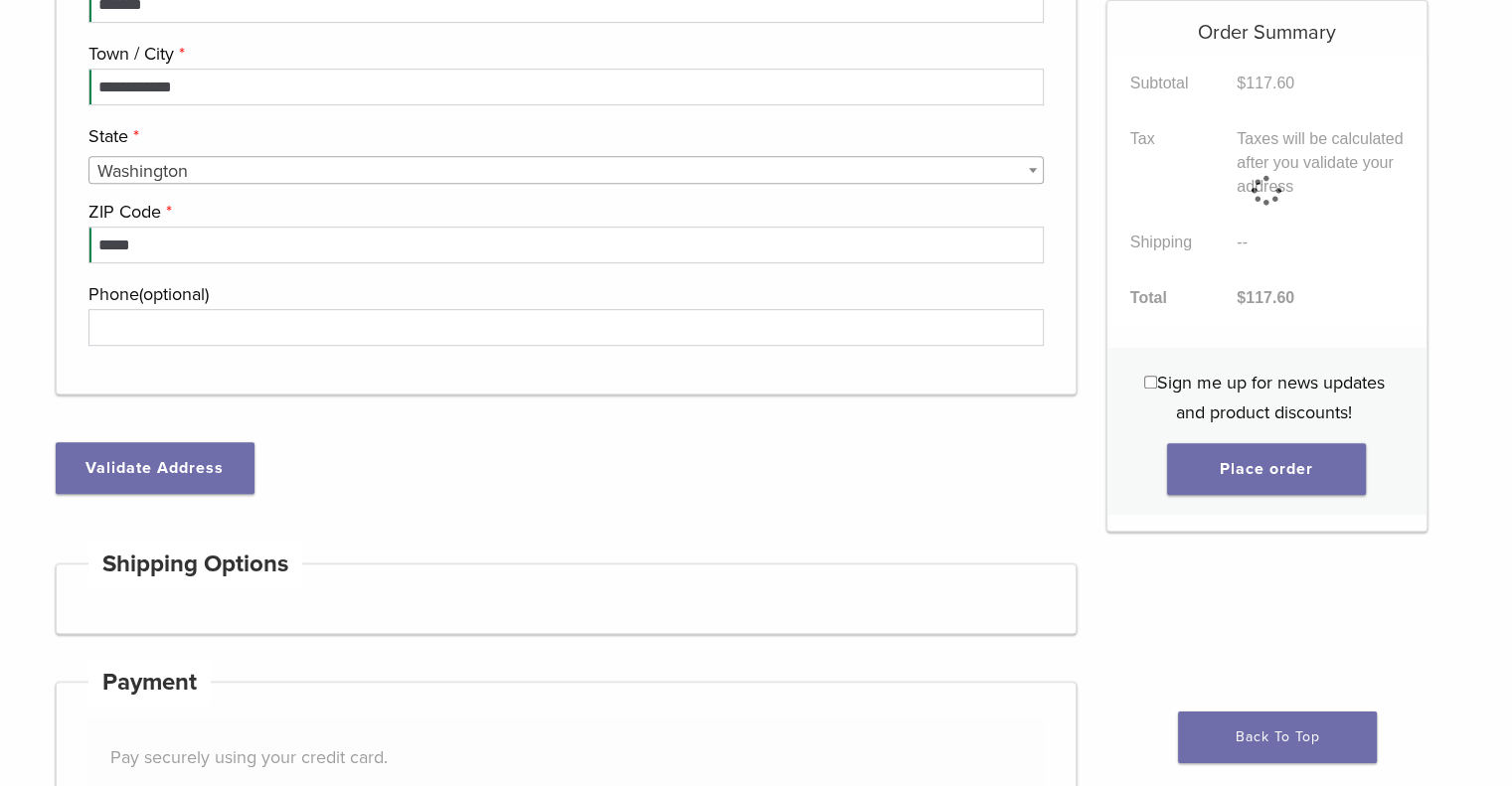 scroll, scrollTop: 894, scrollLeft: 0, axis: vertical 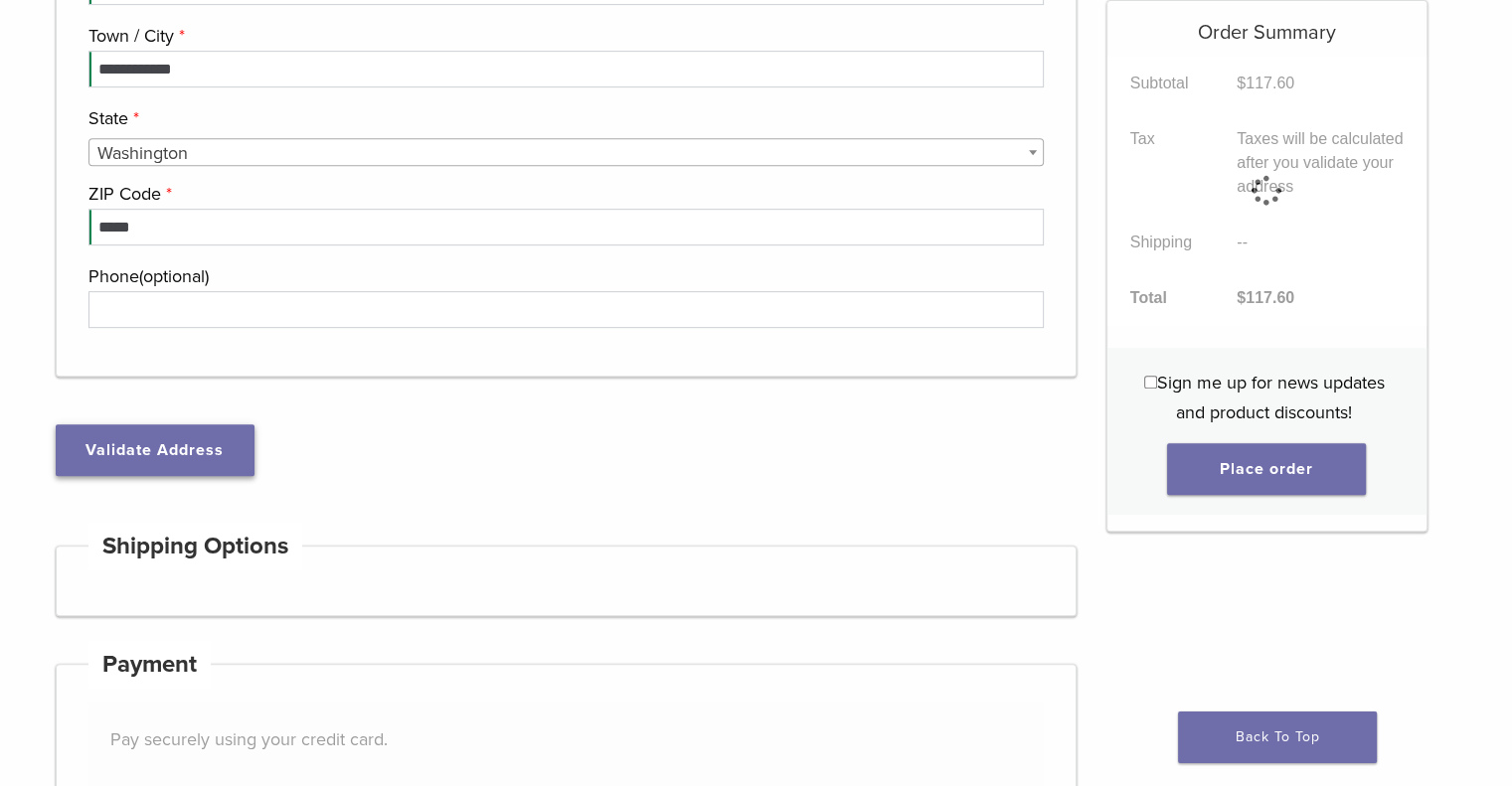 click on "Validate Address" at bounding box center [155, 450] 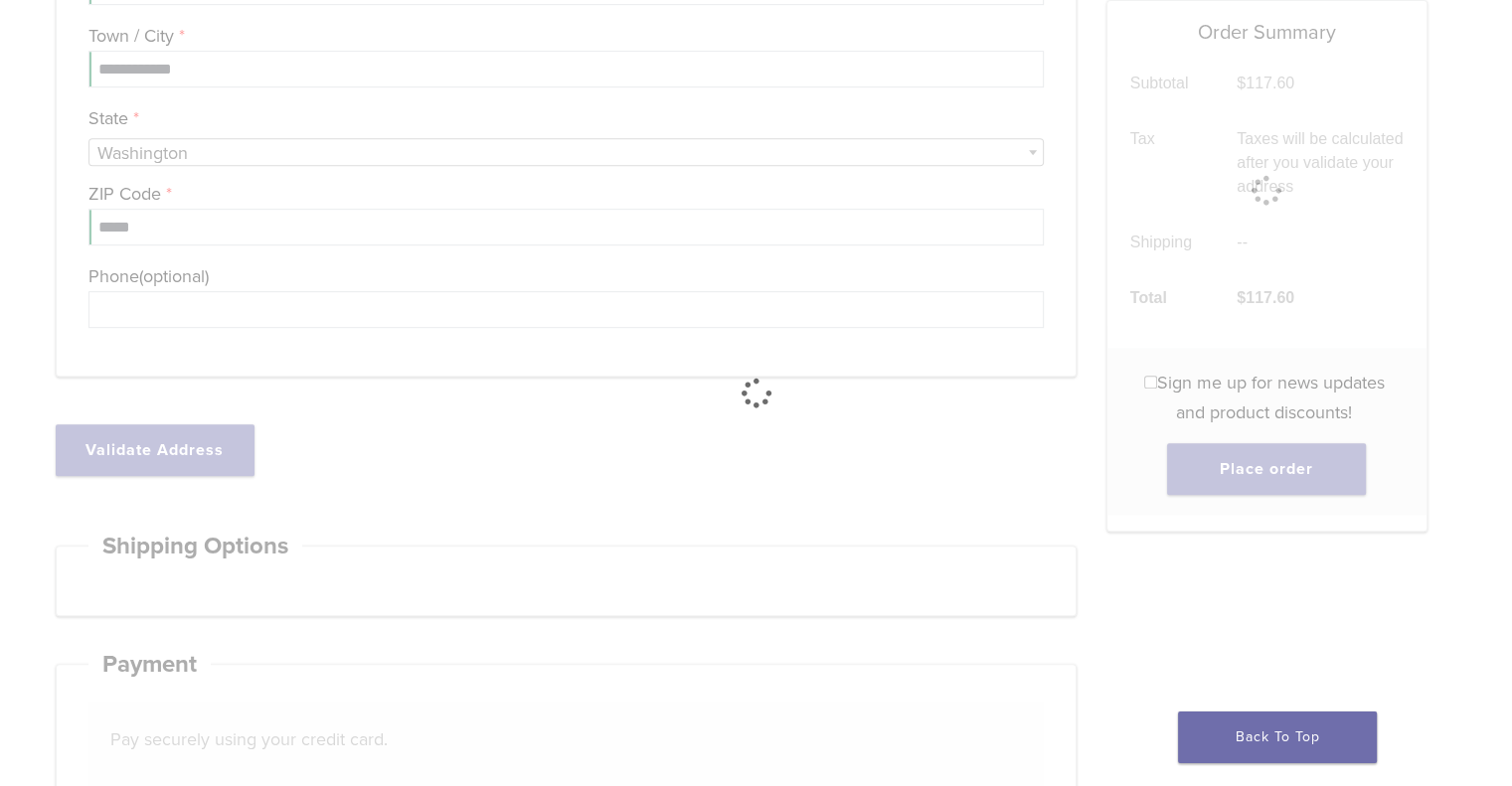 type on "**********" 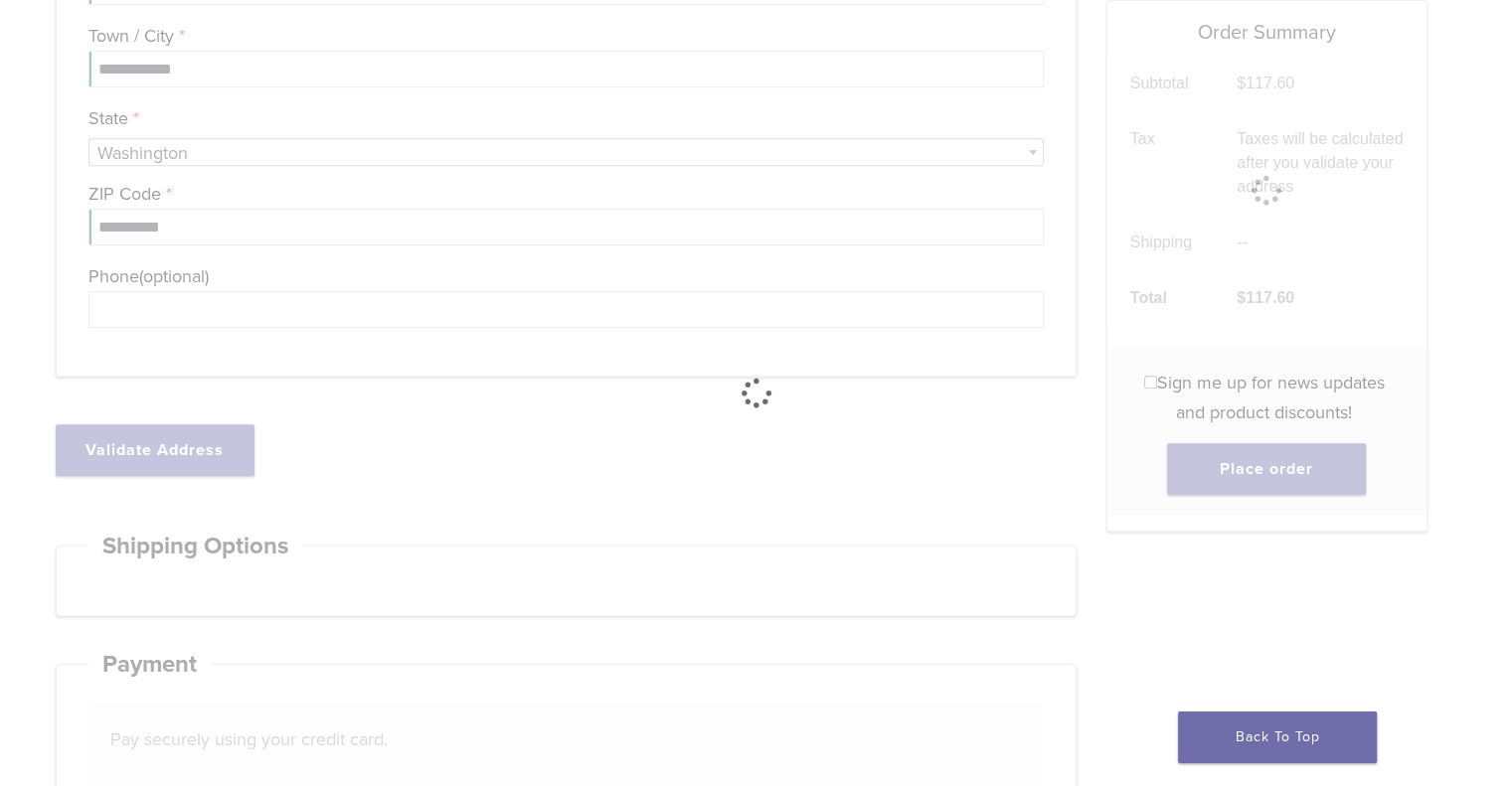 select on "**" 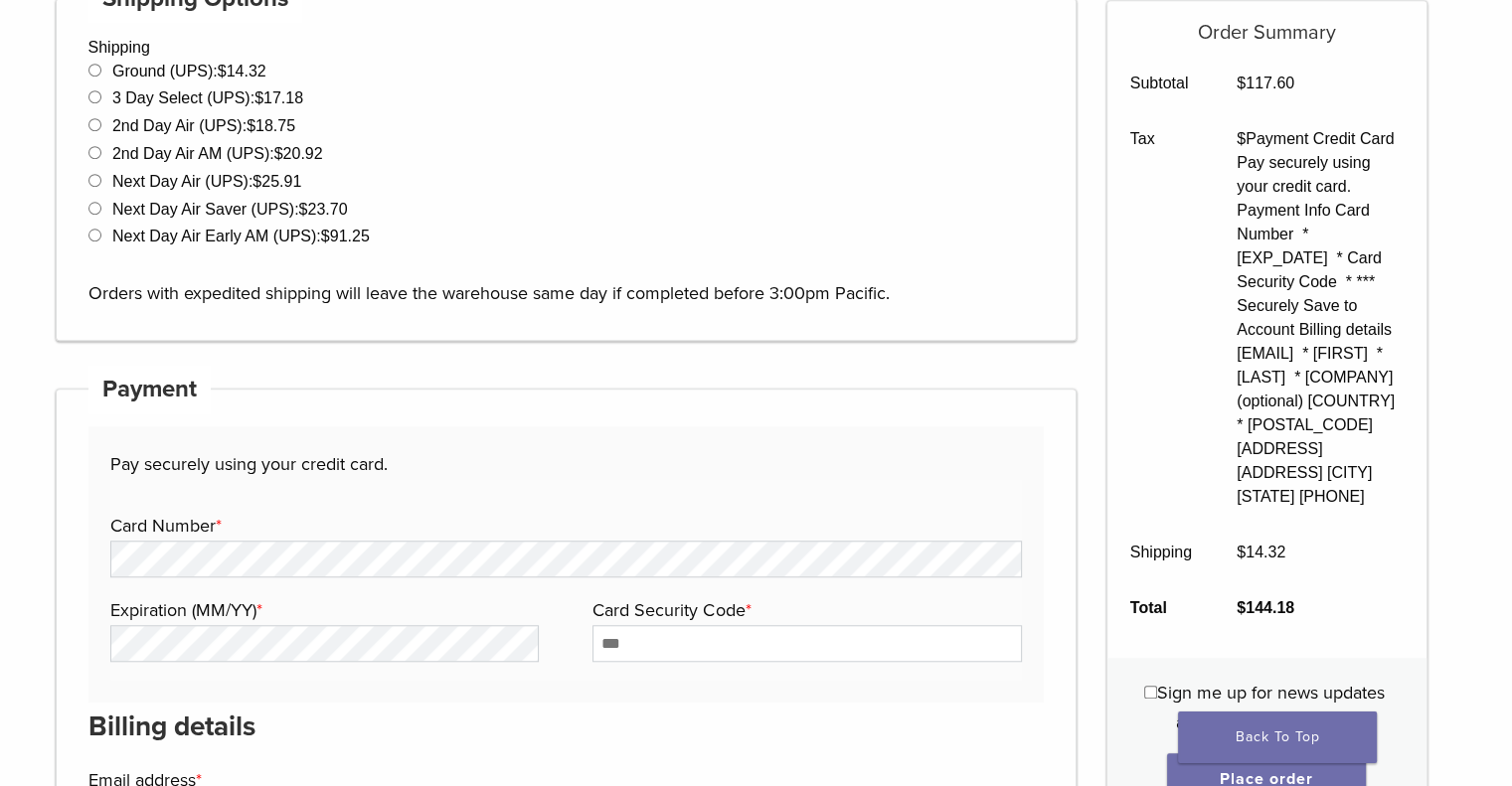 scroll, scrollTop: 1491, scrollLeft: 0, axis: vertical 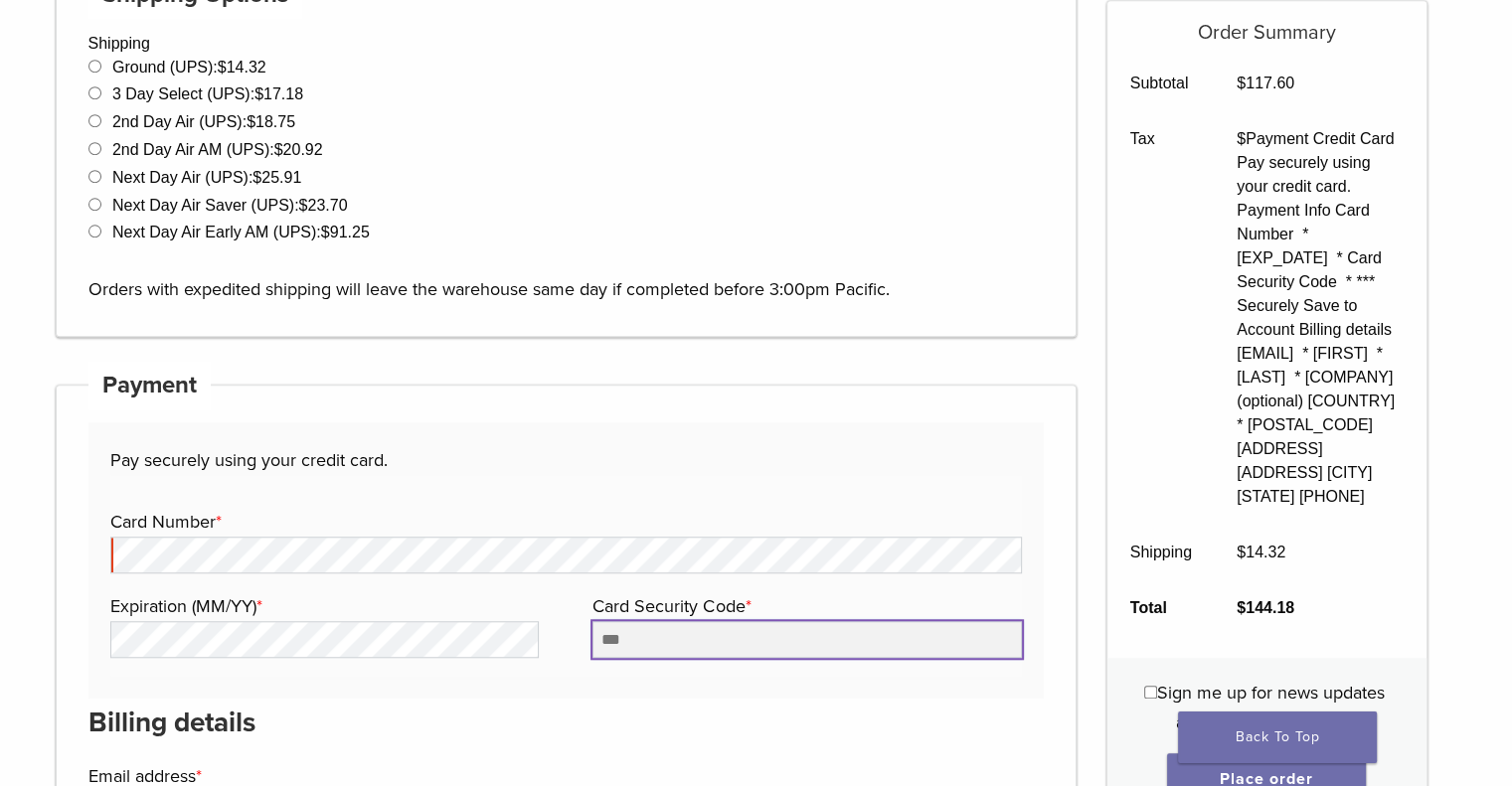 type on "***" 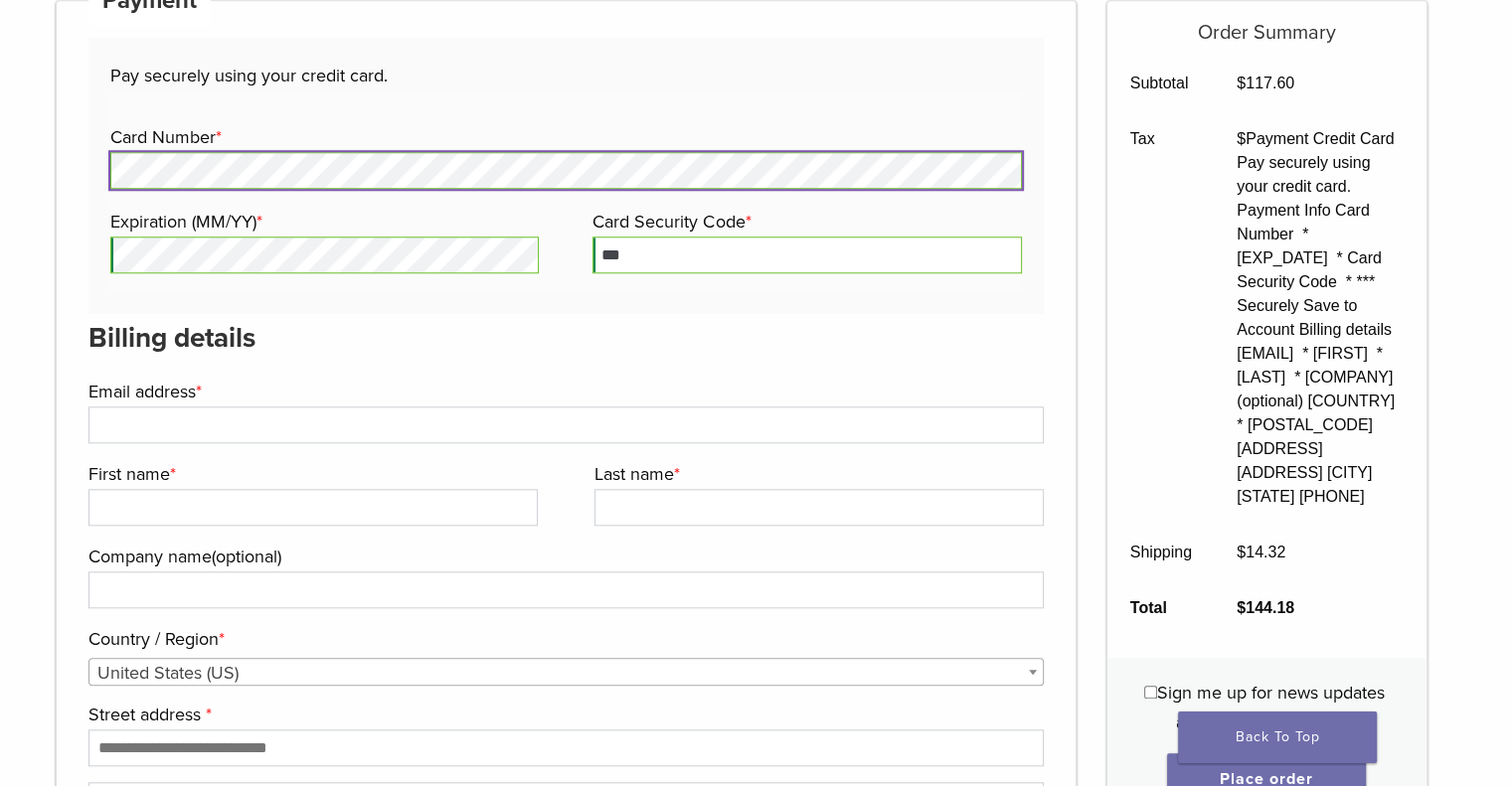 scroll, scrollTop: 1888, scrollLeft: 0, axis: vertical 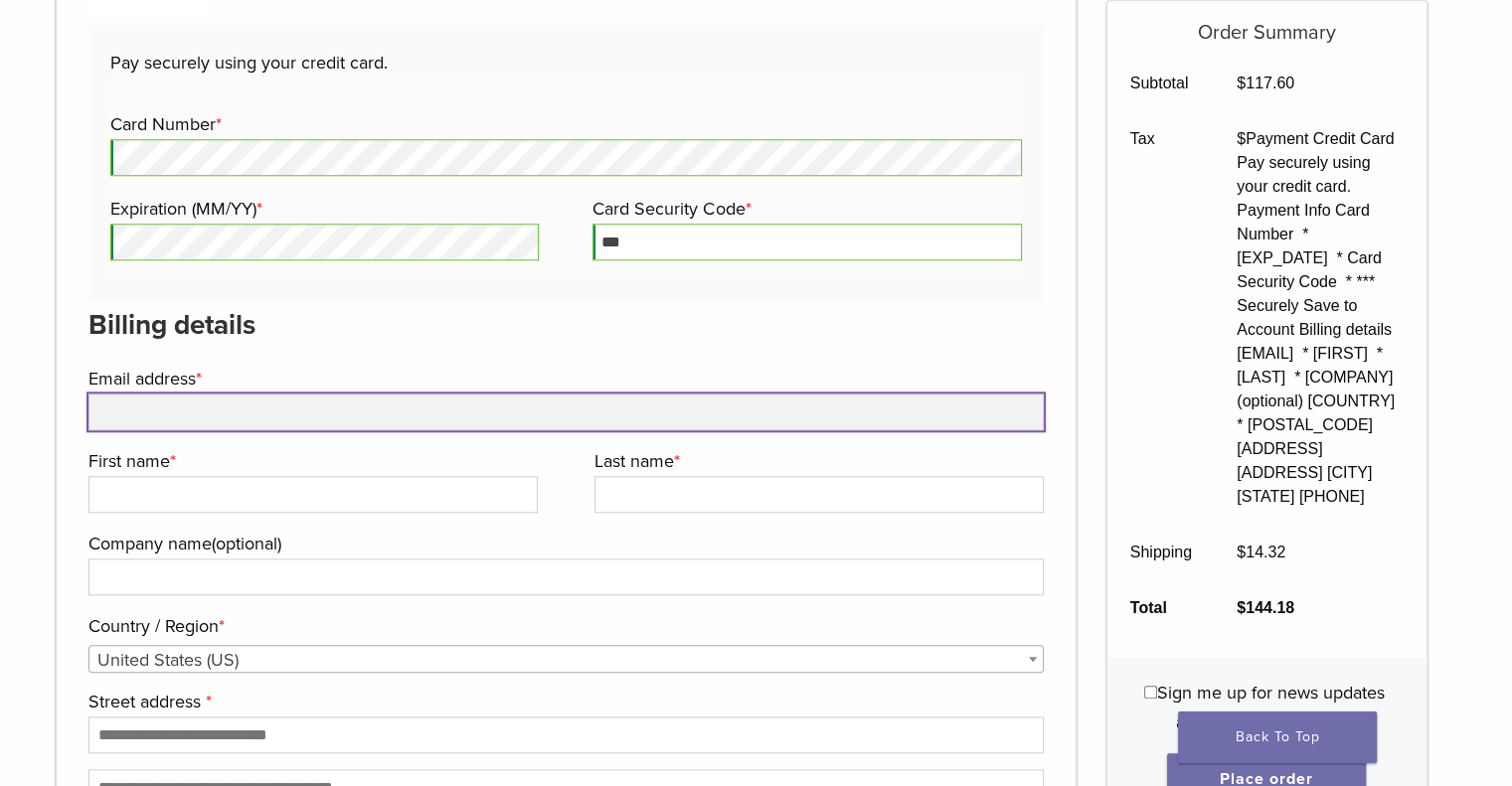 click on "Email address  *" at bounding box center [567, 411] 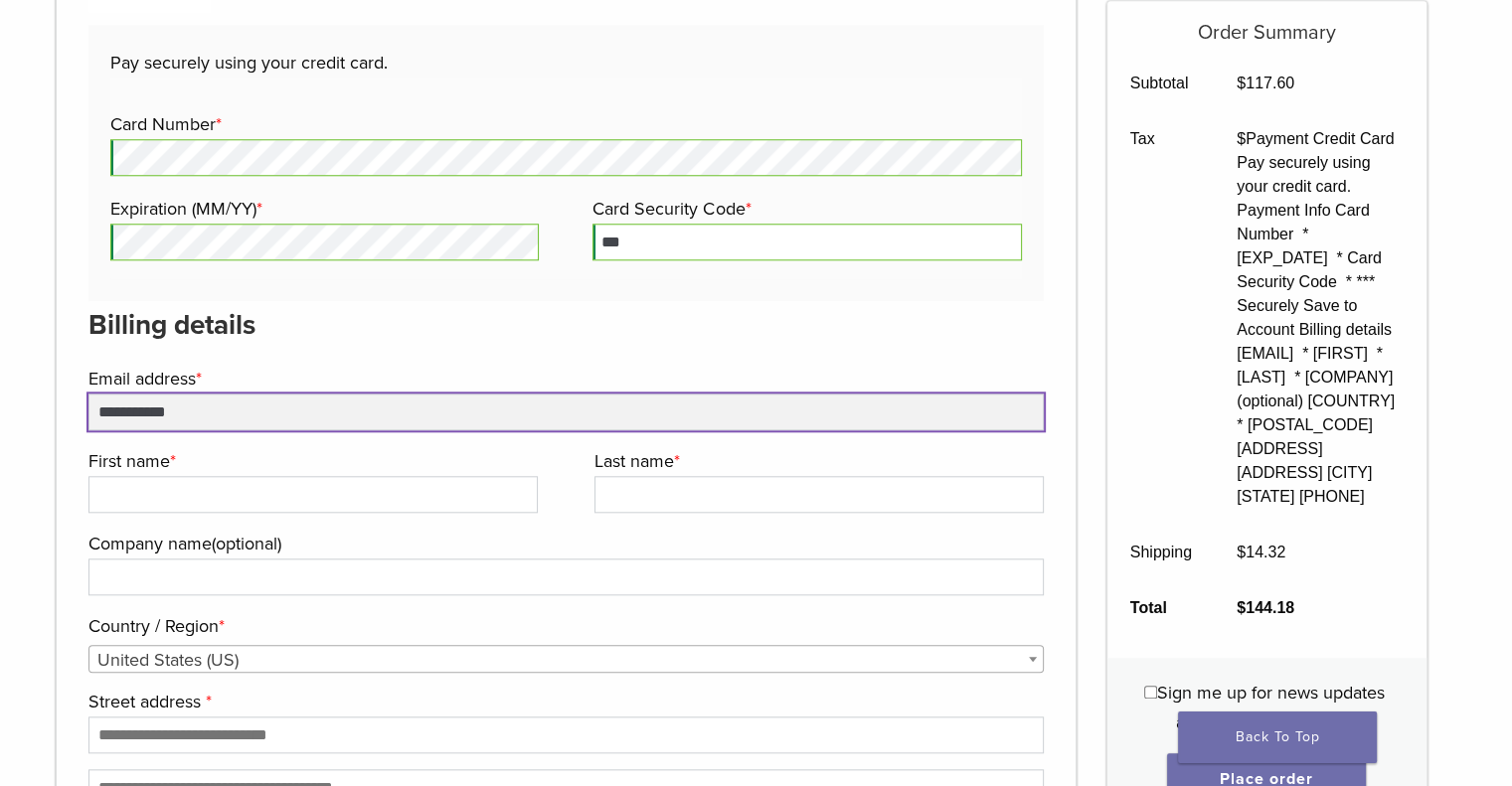 type on "**********" 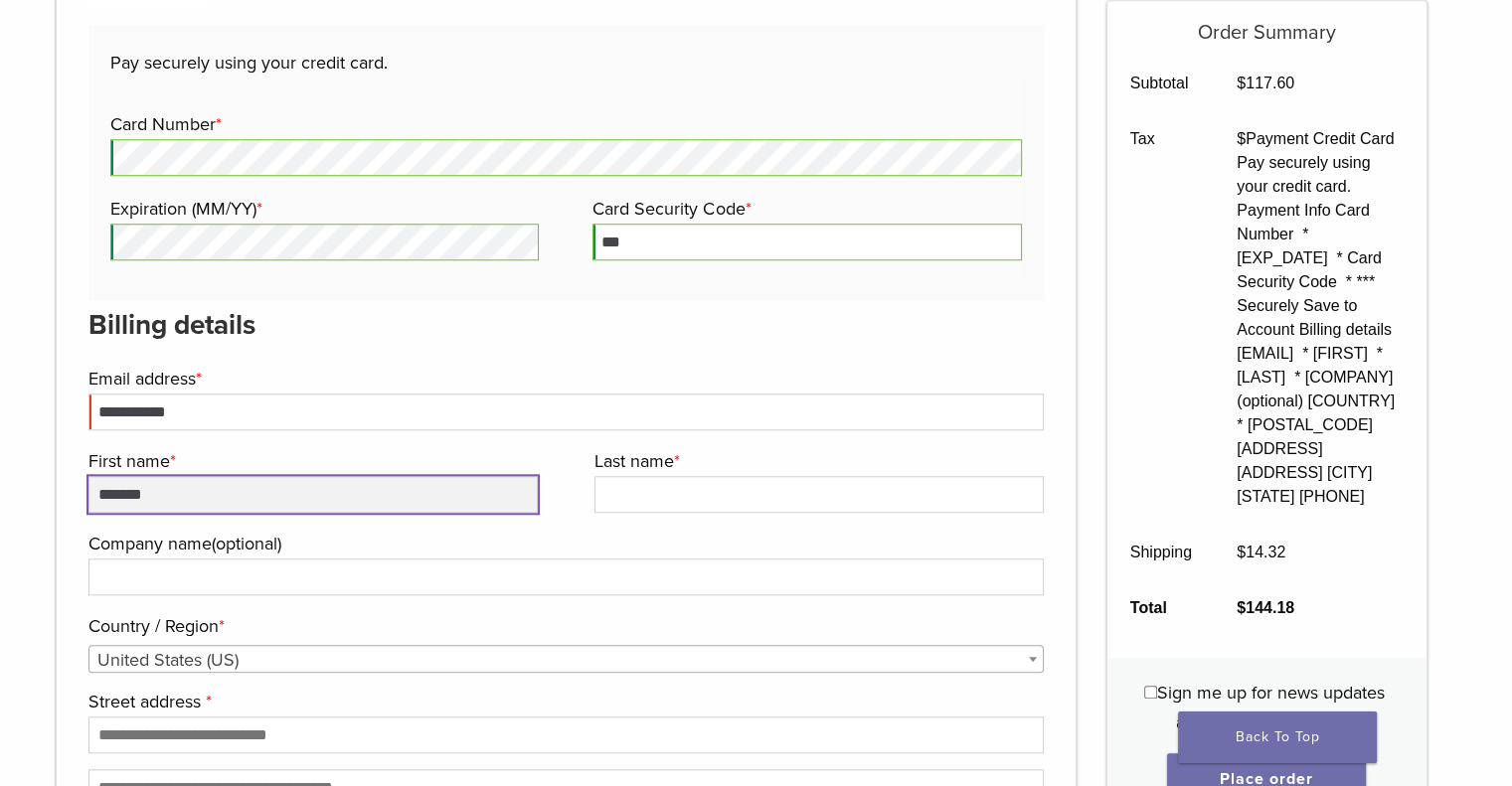 type on "*******" 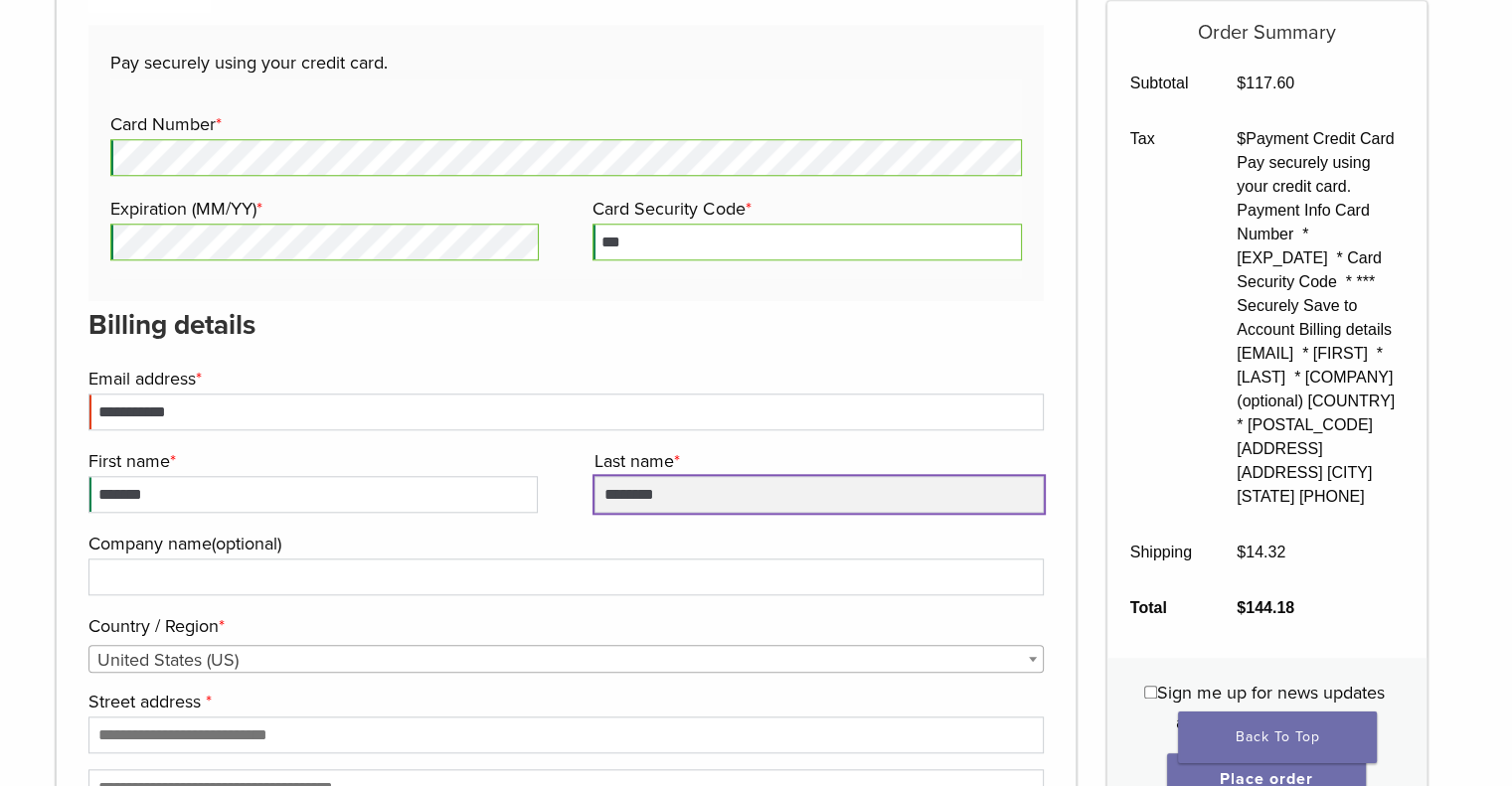 type on "********" 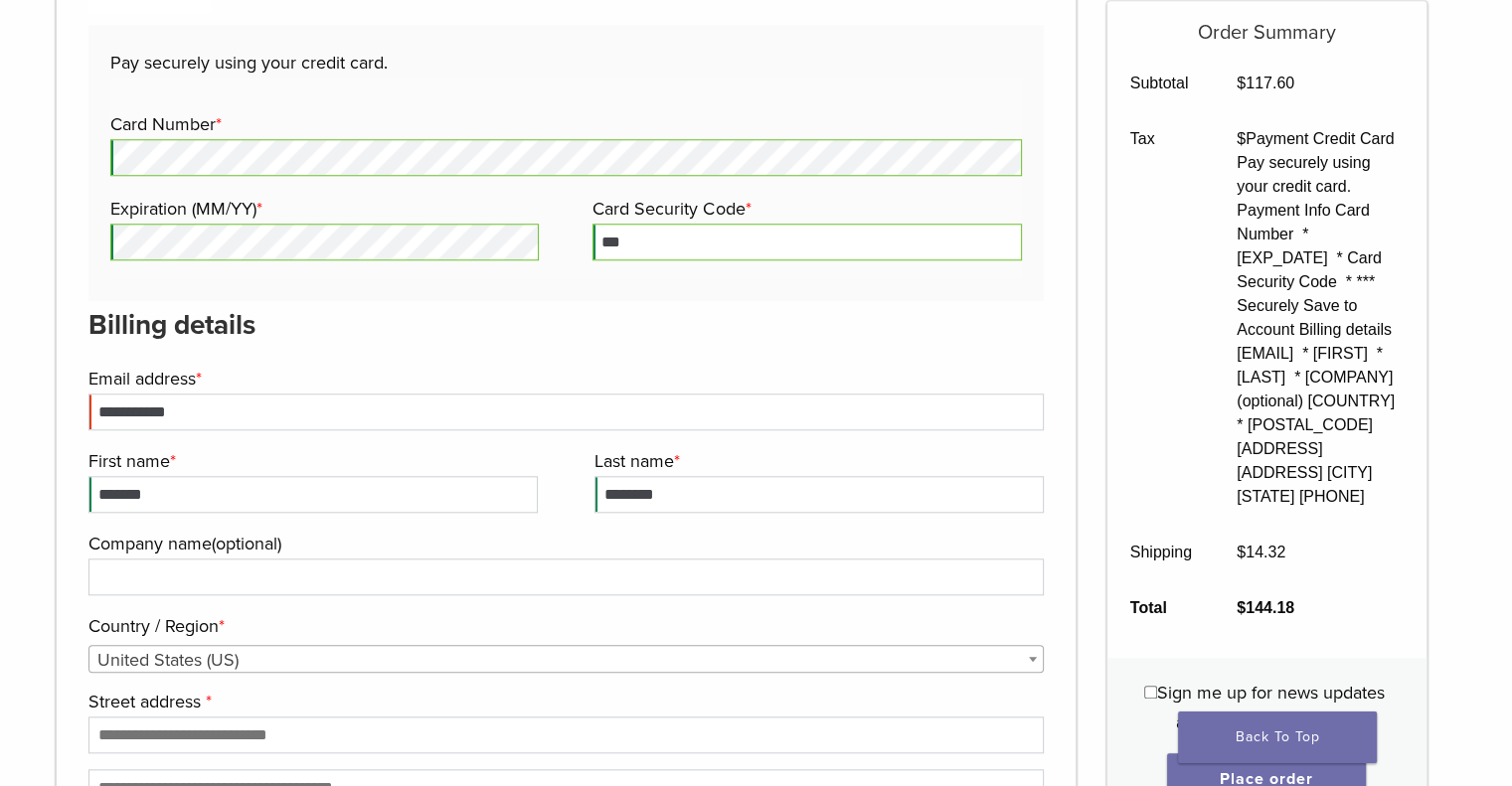 click on "**********" at bounding box center [567, 660] 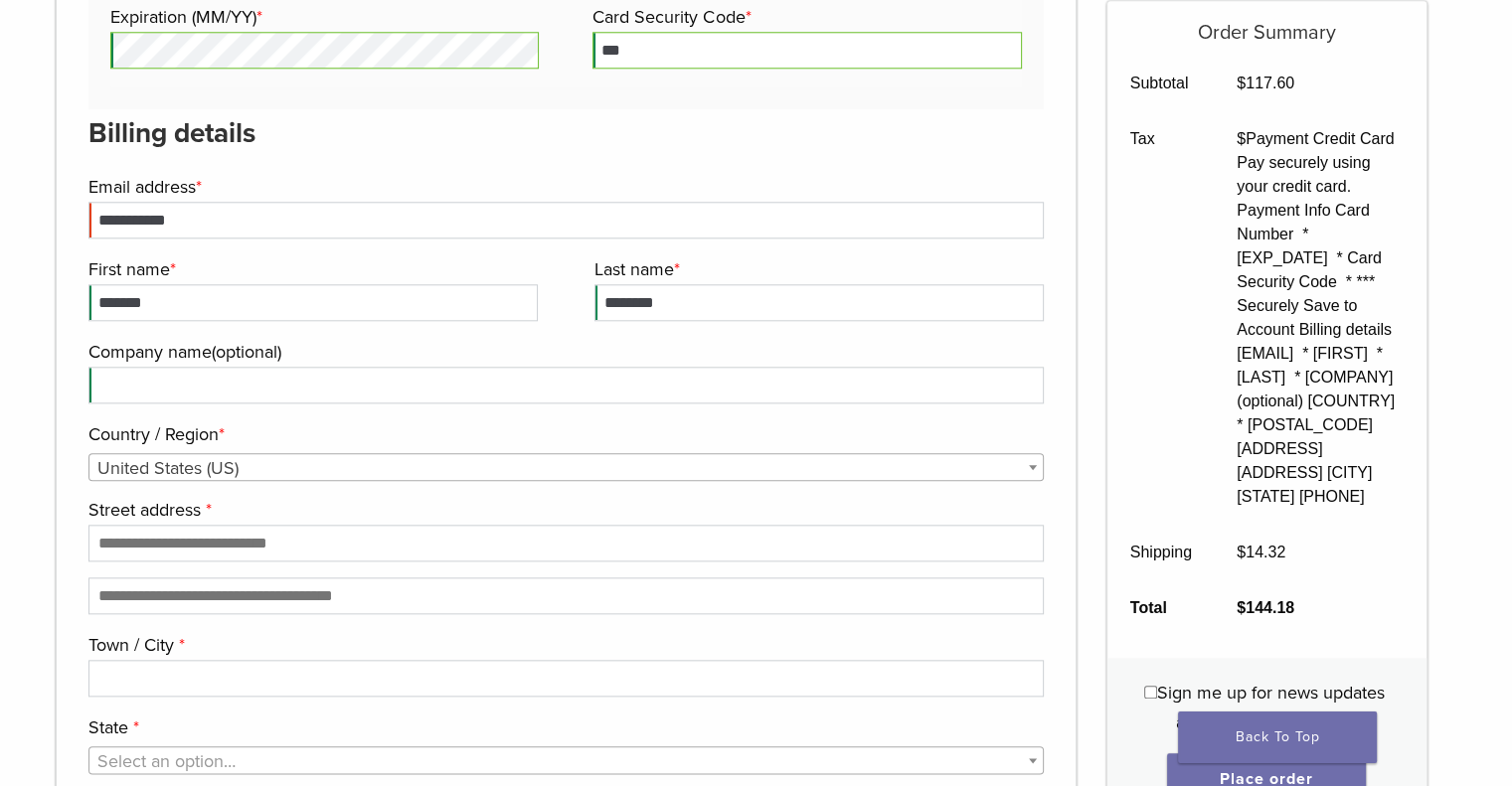 scroll, scrollTop: 2087, scrollLeft: 0, axis: vertical 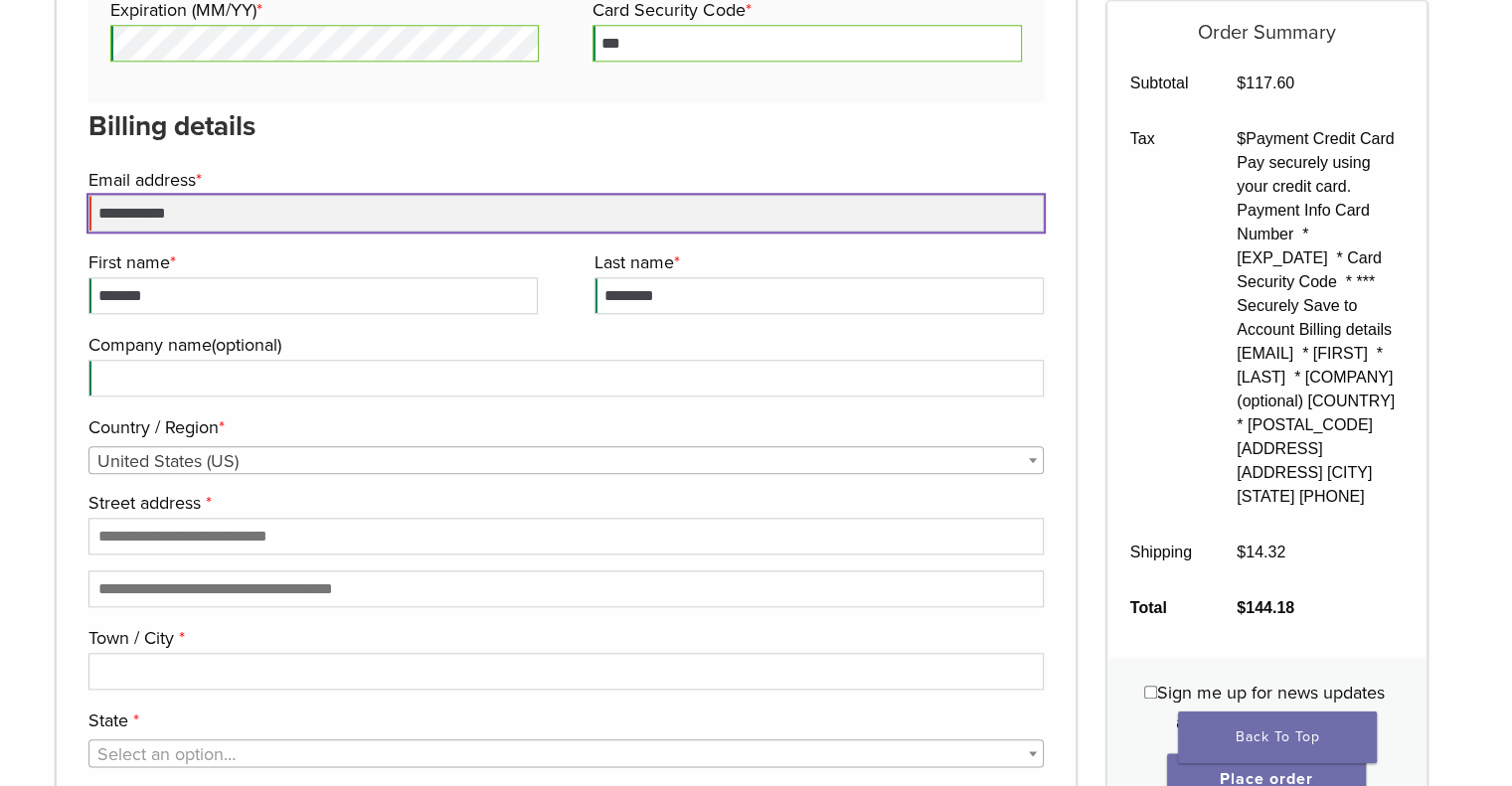 drag, startPoint x: 203, startPoint y: 212, endPoint x: 74, endPoint y: 187, distance: 131.40015 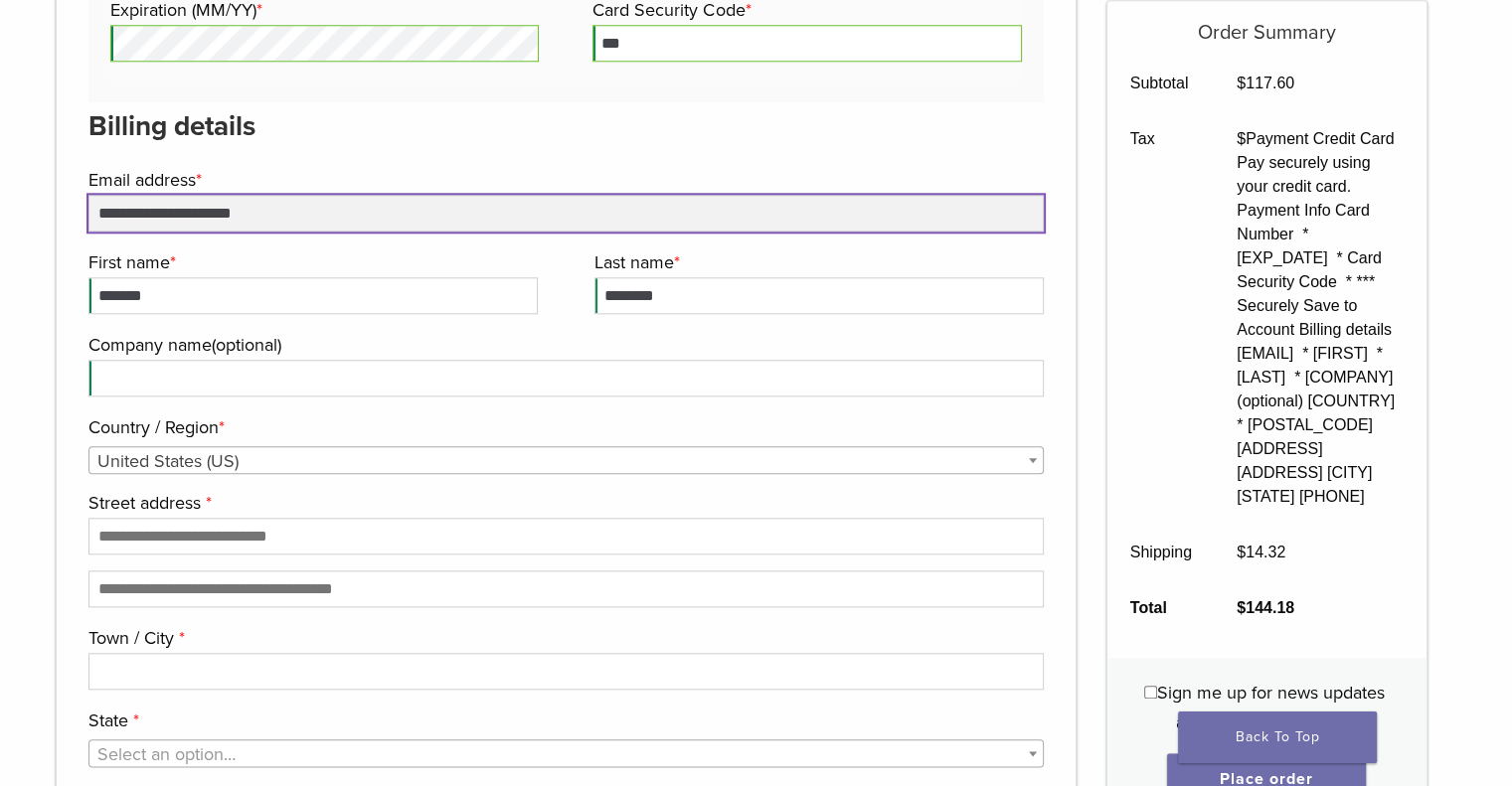 type on "**********" 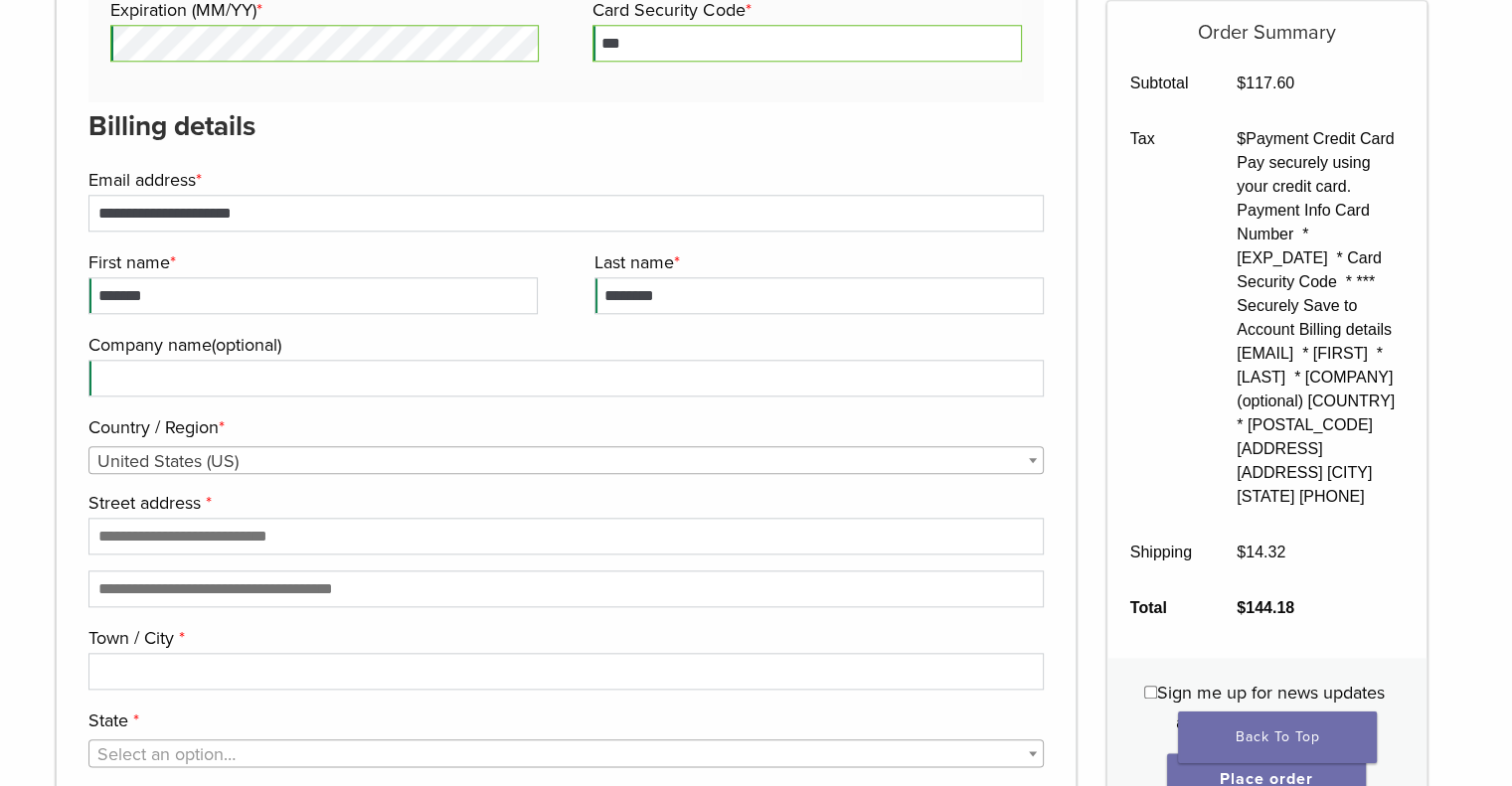 drag, startPoint x: 67, startPoint y: 230, endPoint x: 67, endPoint y: 248, distance: 18 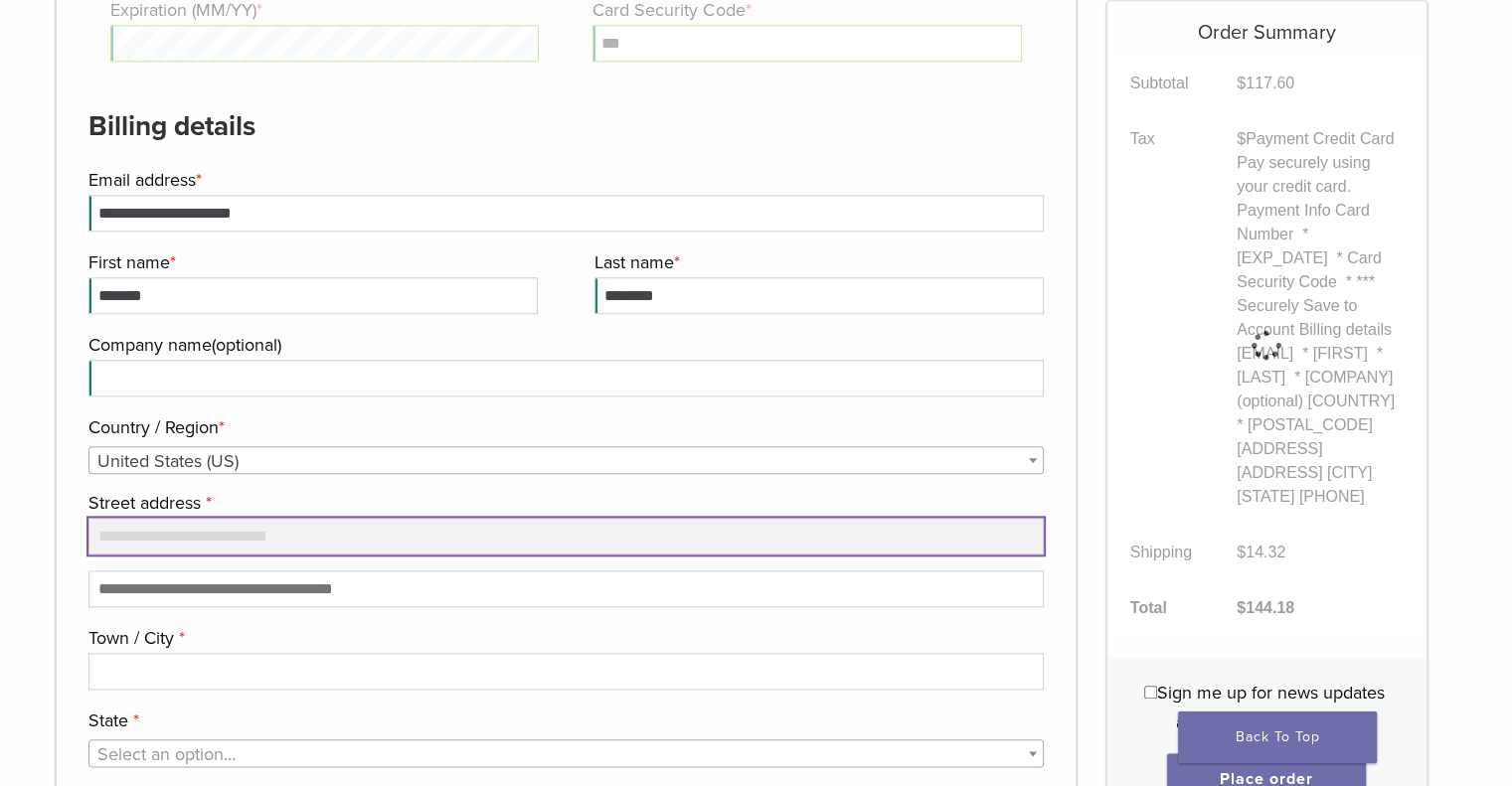 click on "Street address   *" at bounding box center (567, 536) 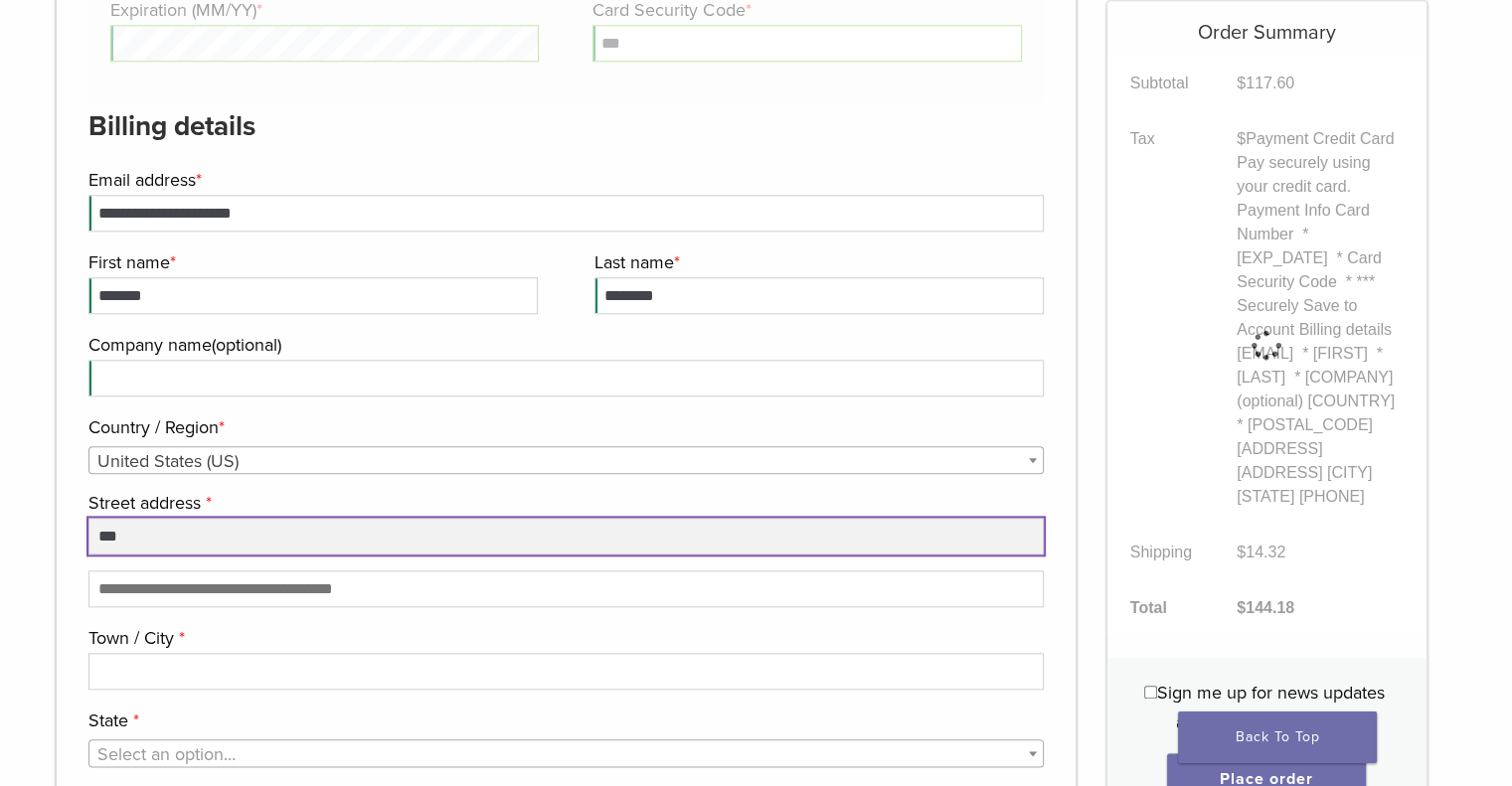 type on "**********" 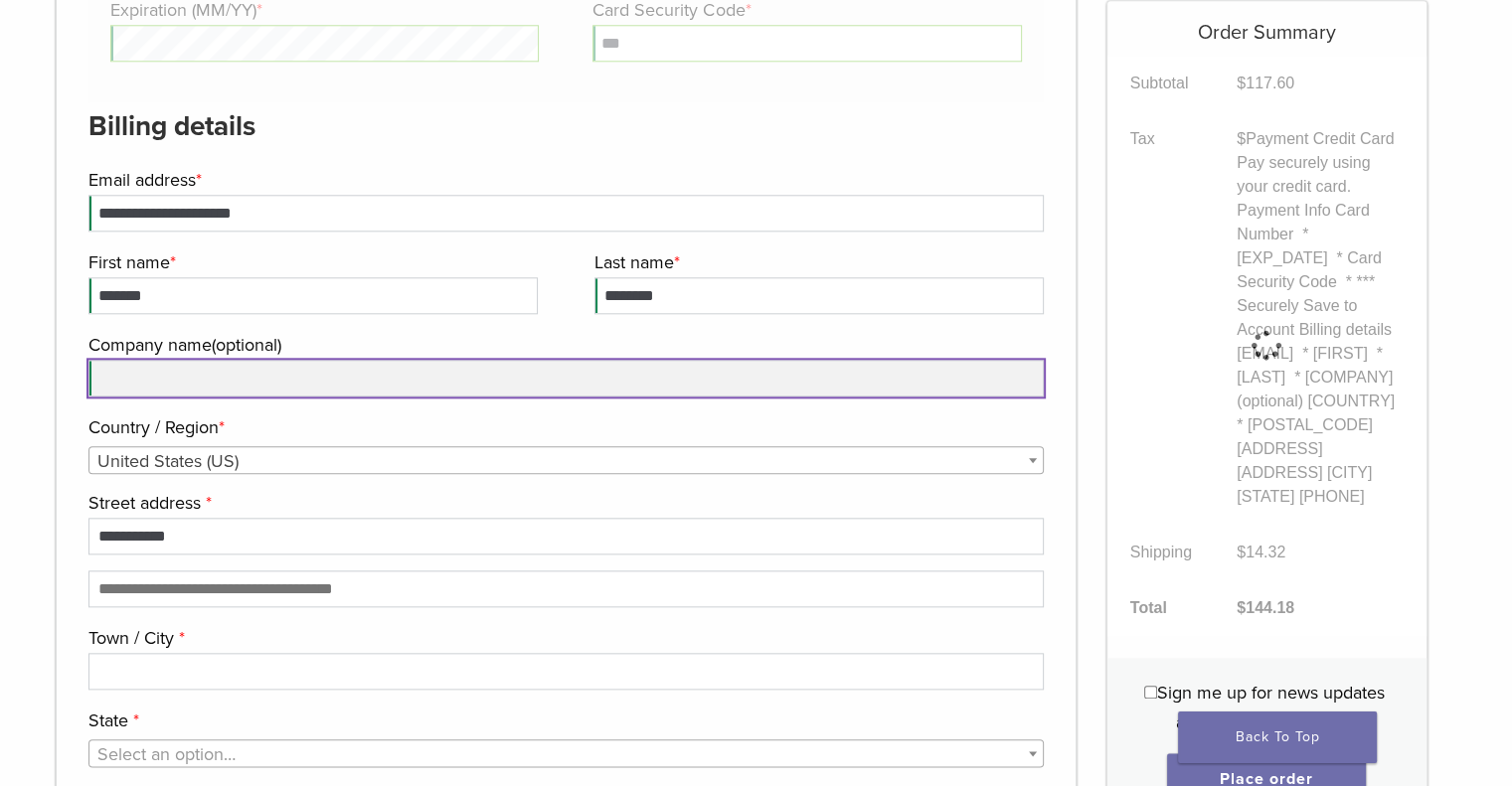 type on "**********" 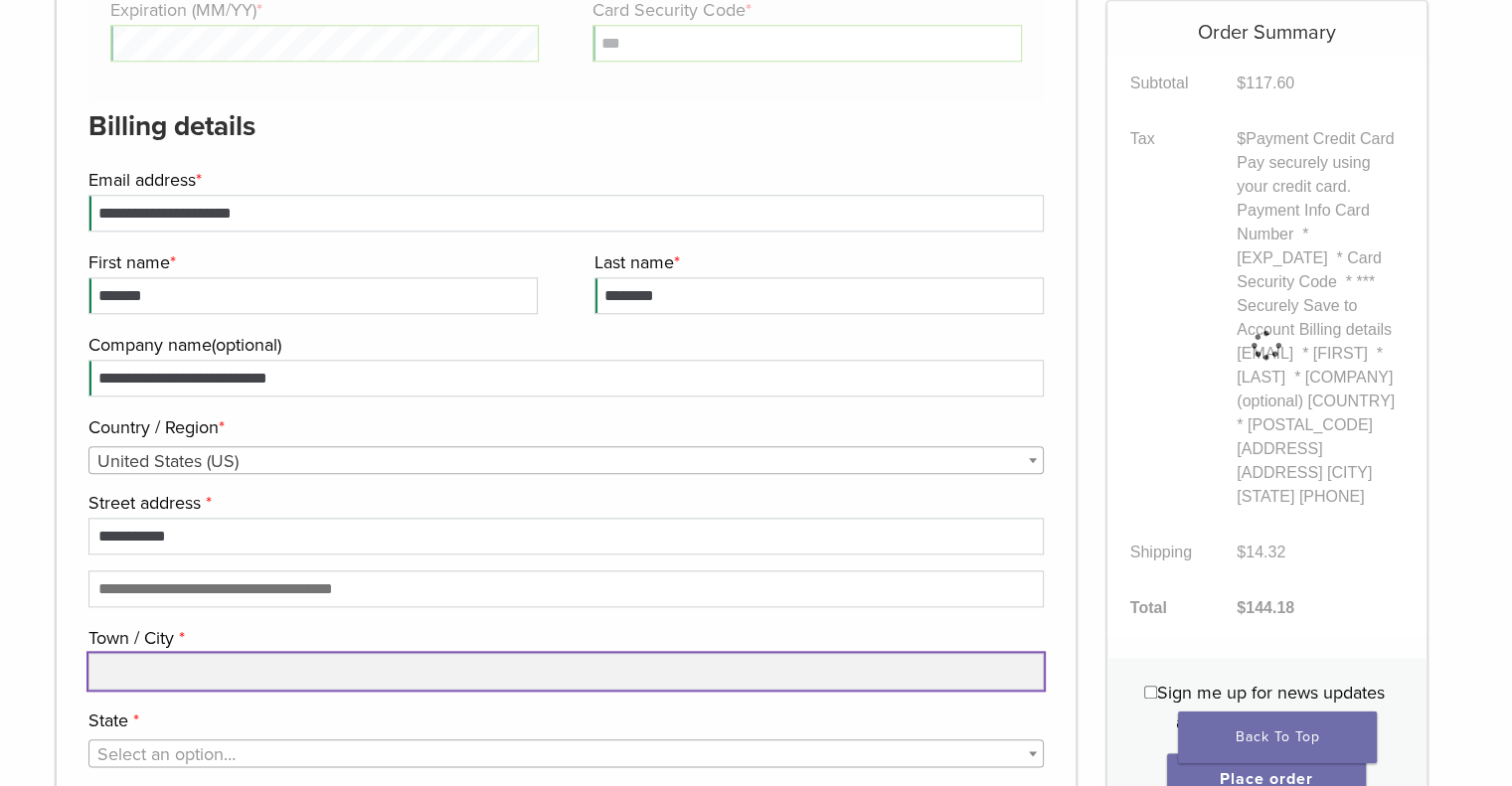 type on "**********" 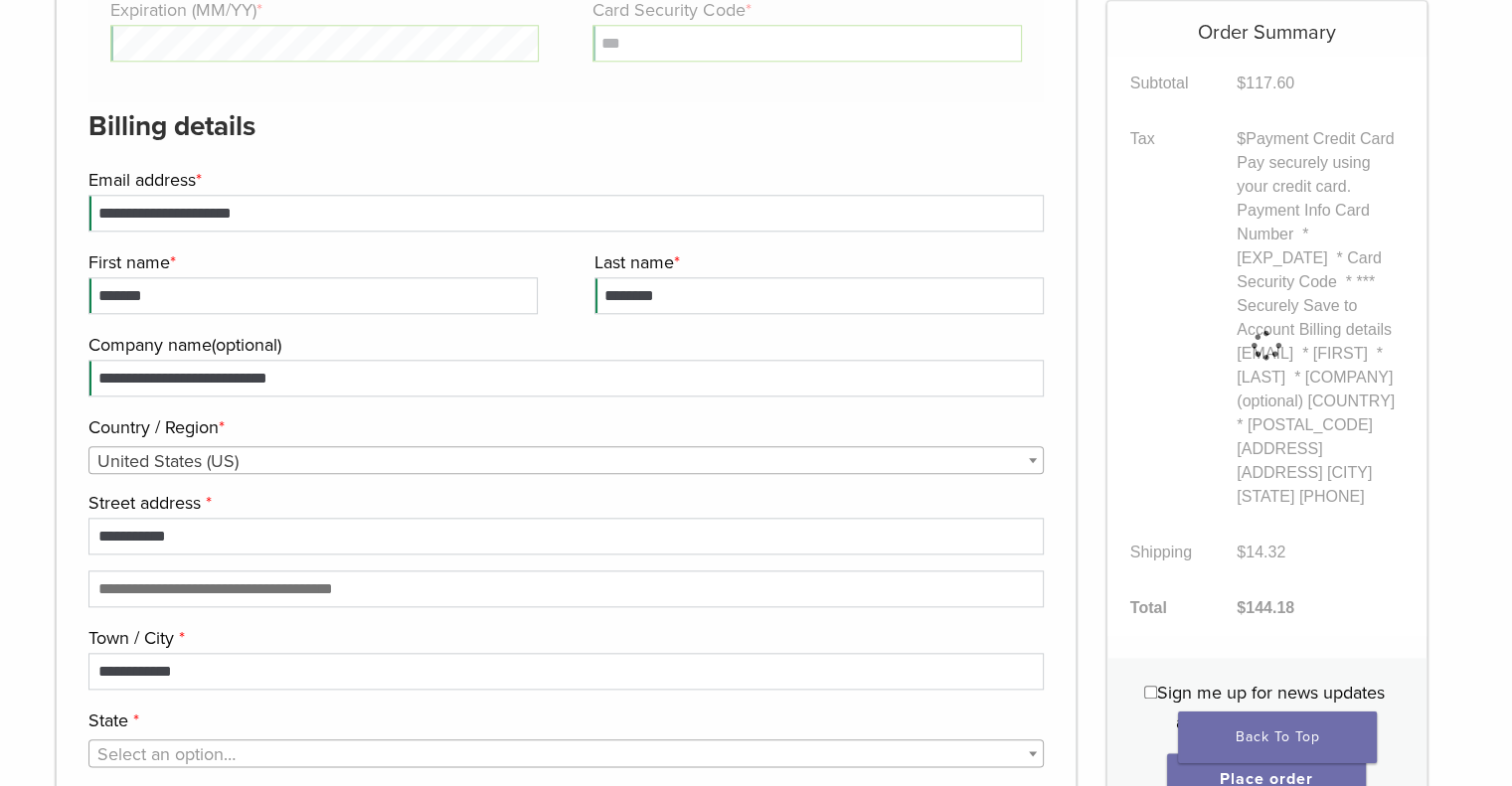 select on "**" 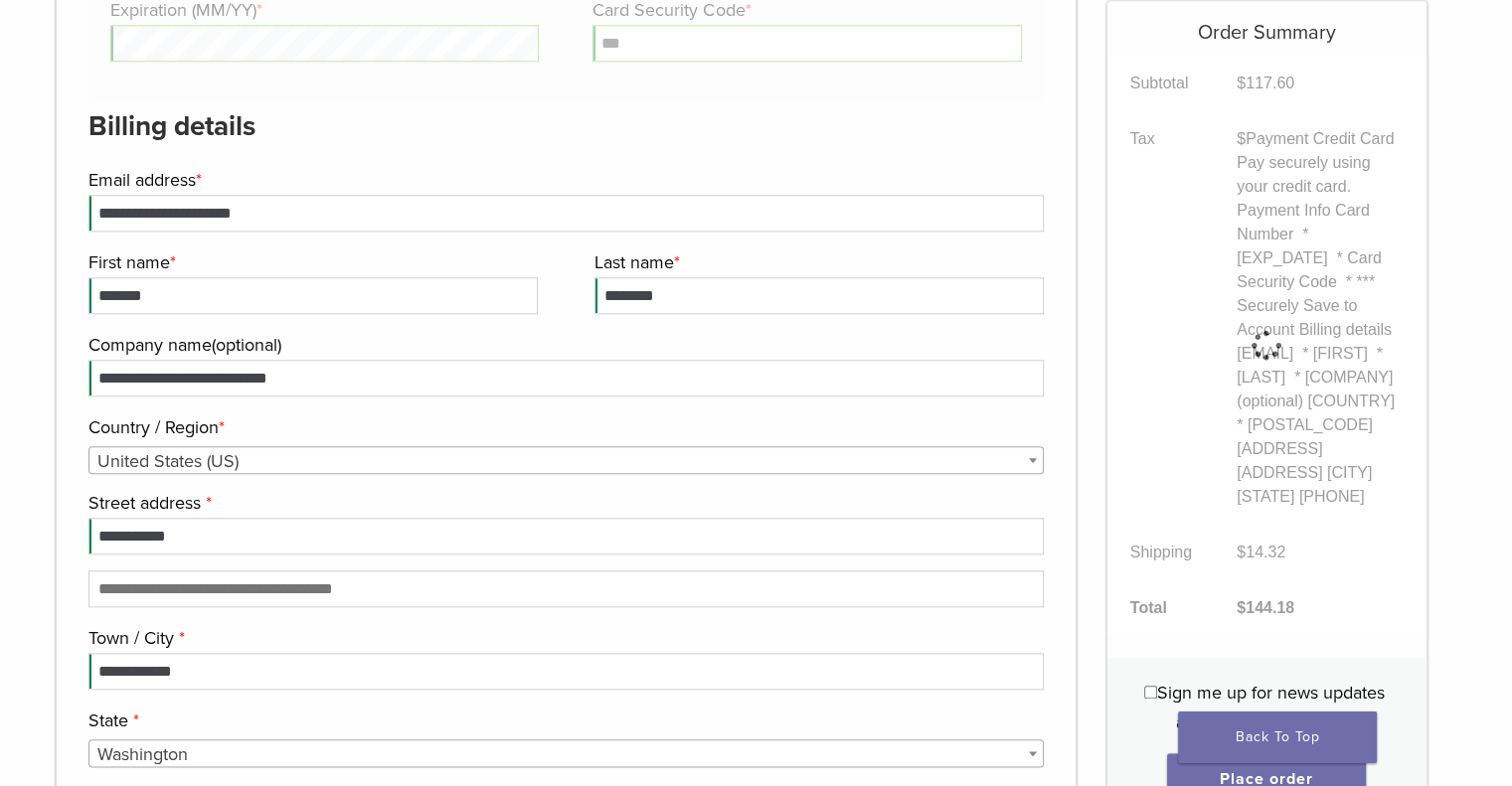 click on "**********" at bounding box center (567, 461) 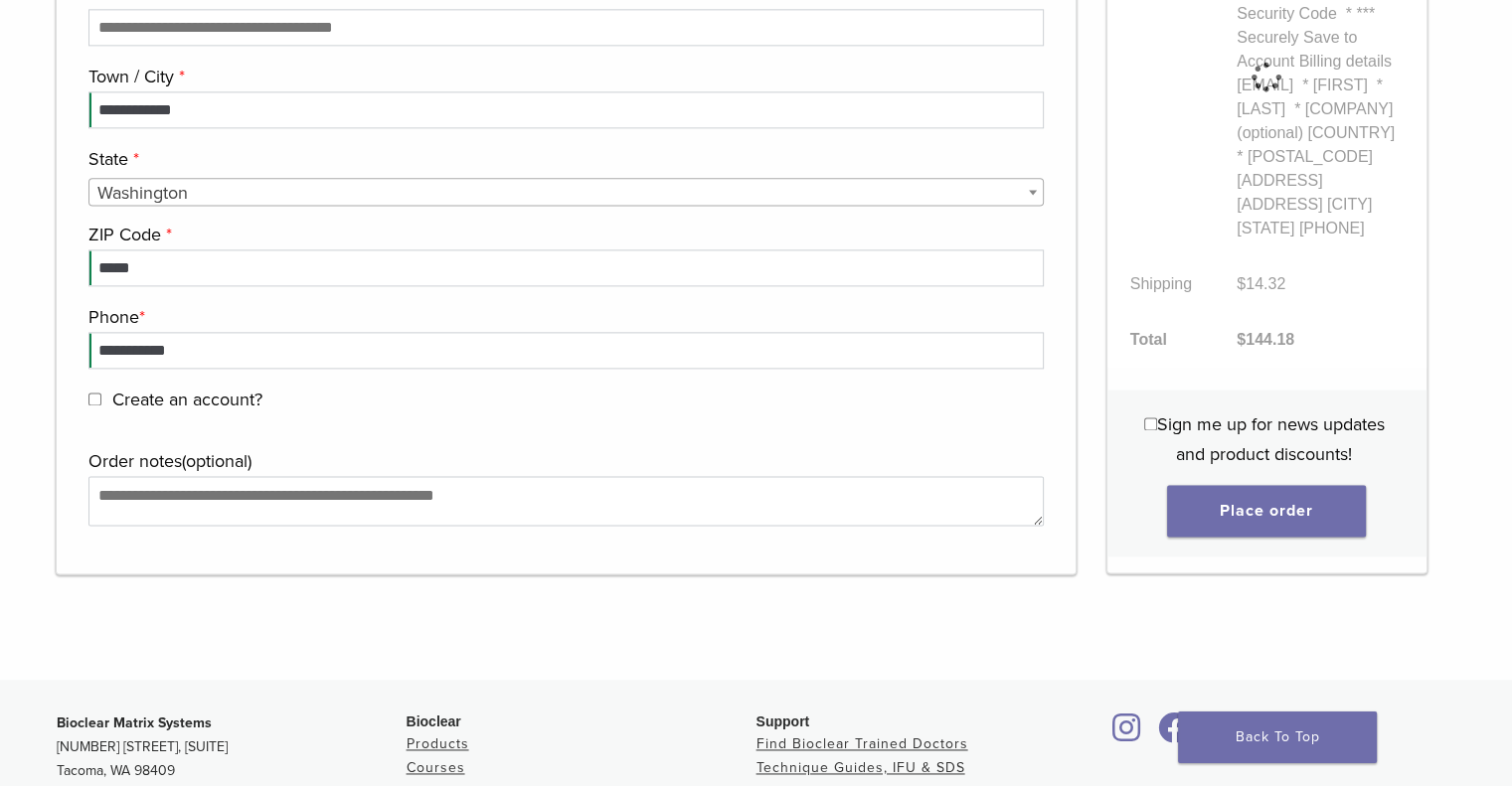 scroll, scrollTop: 2683, scrollLeft: 0, axis: vertical 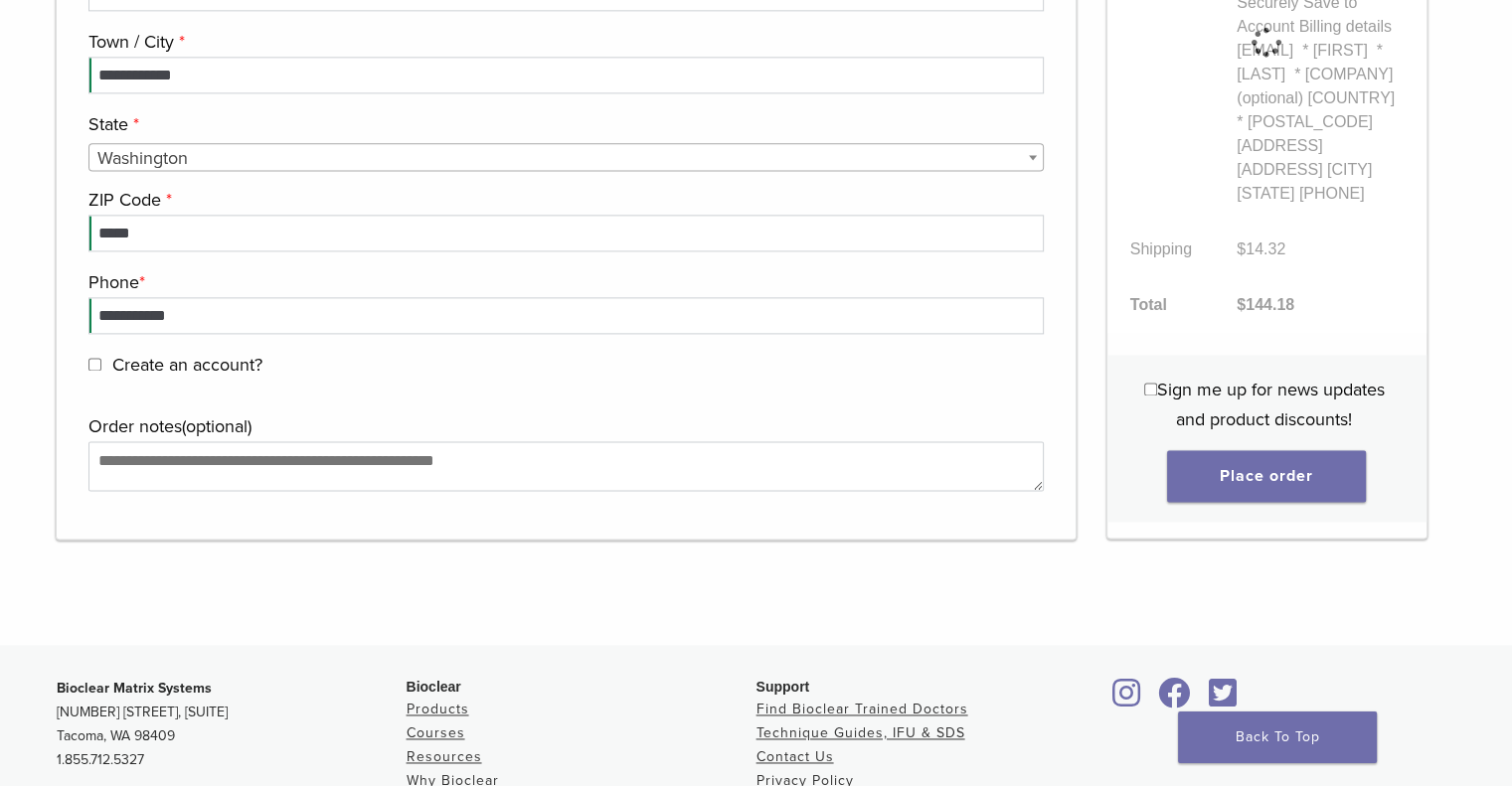 click on "Order Summary
Subtotal
$ 117.60
Tax
$ 12.26
Shipping
$ 14.32
Total
$ 144.18
Sign me up for news updates and product discounts!
Place order" at bounding box center [1266, -871] 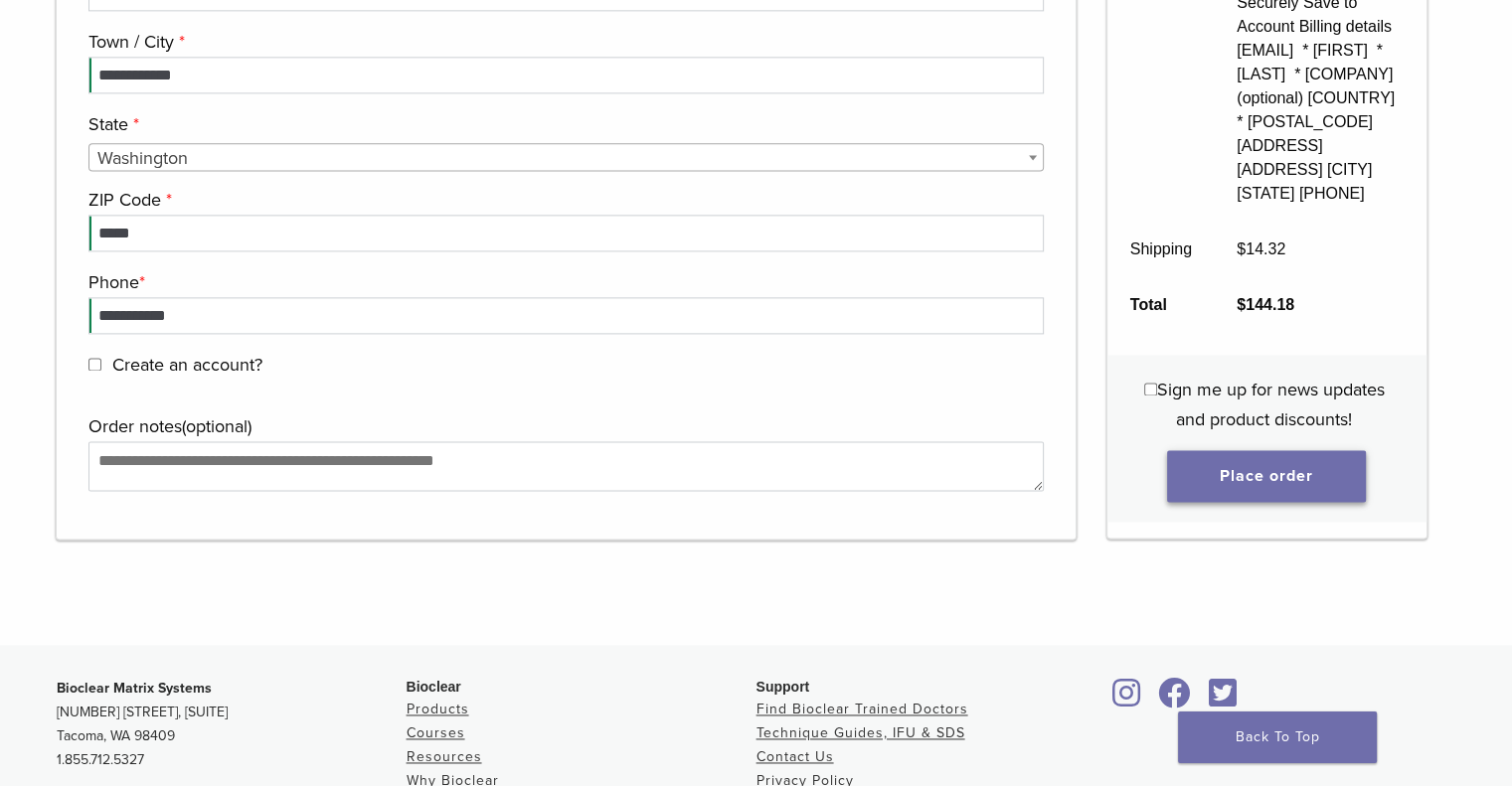 click on "Place order" at bounding box center (1266, 477) 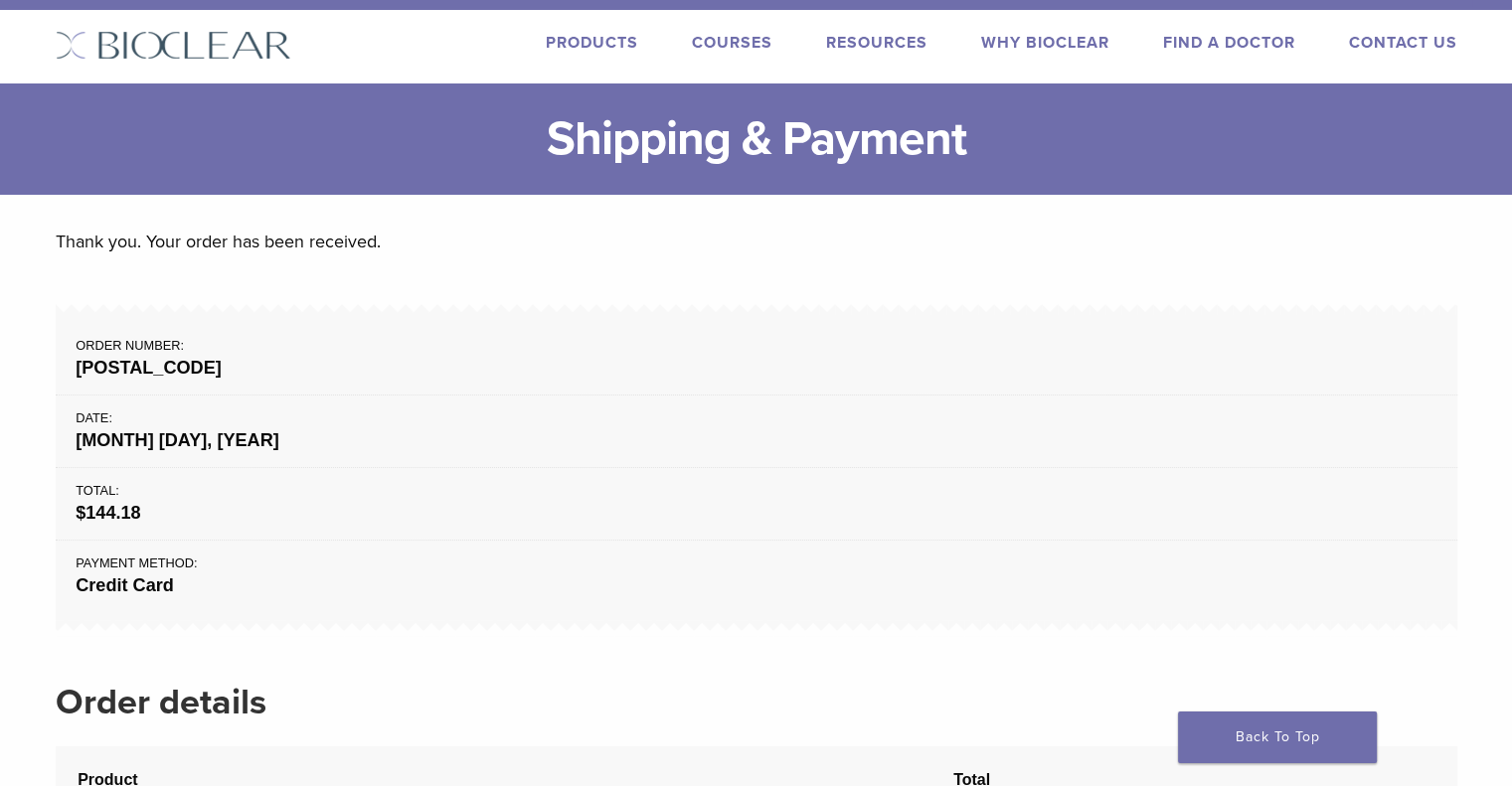 scroll, scrollTop: 0, scrollLeft: 0, axis: both 